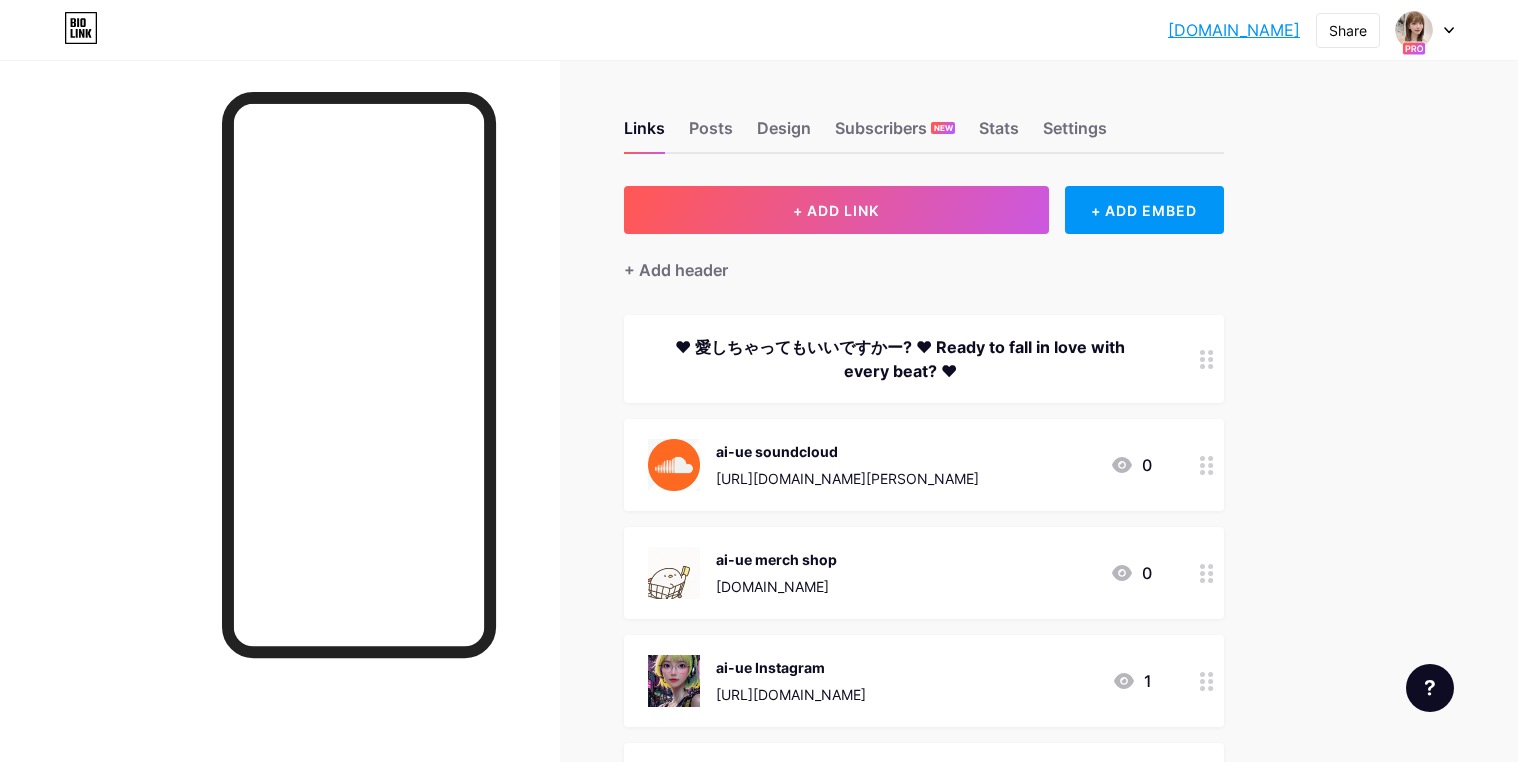scroll, scrollTop: 0, scrollLeft: 0, axis: both 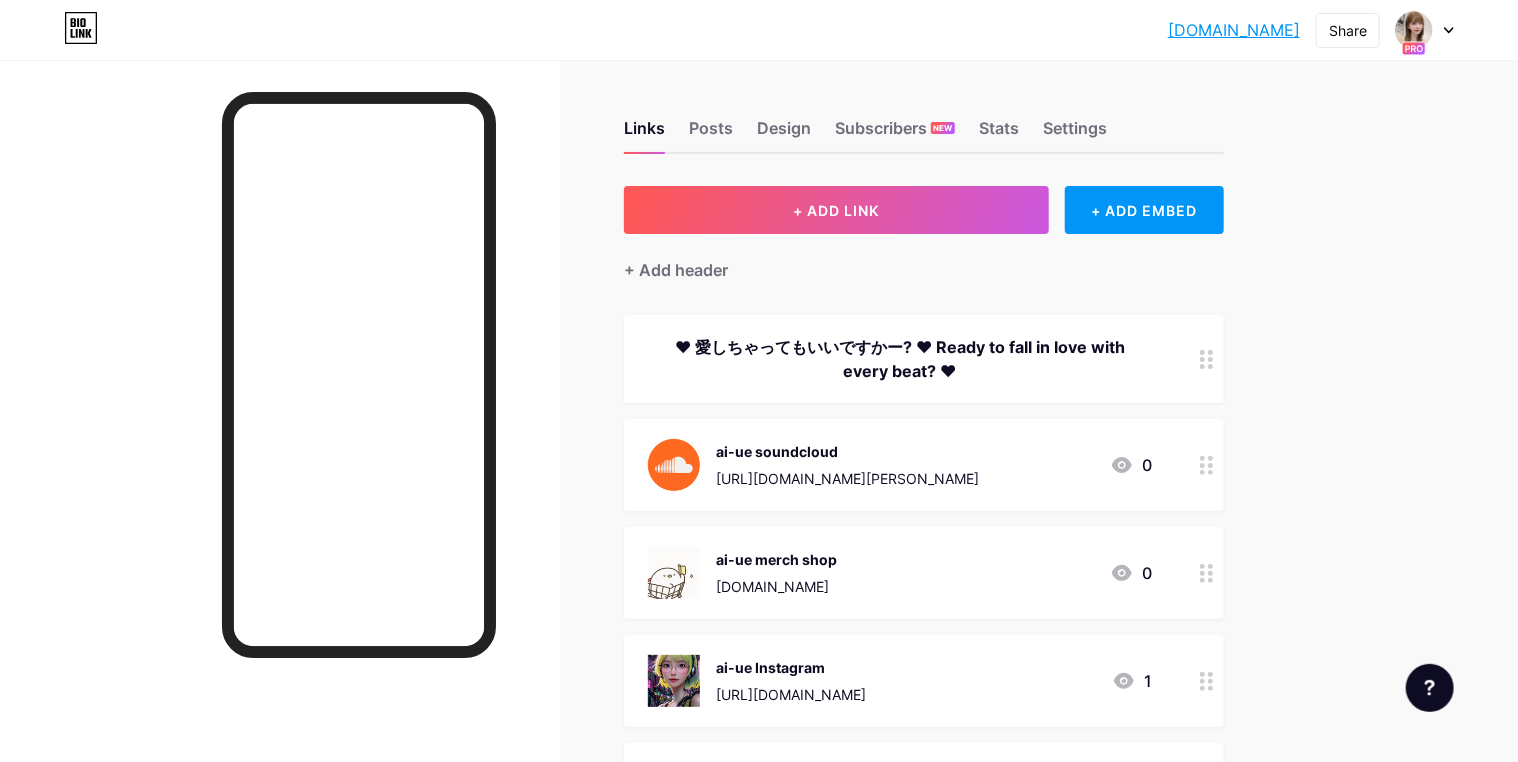 click on "ai-ue merch shop
PUZZLECHASE.GAMES
0" at bounding box center (924, 573) 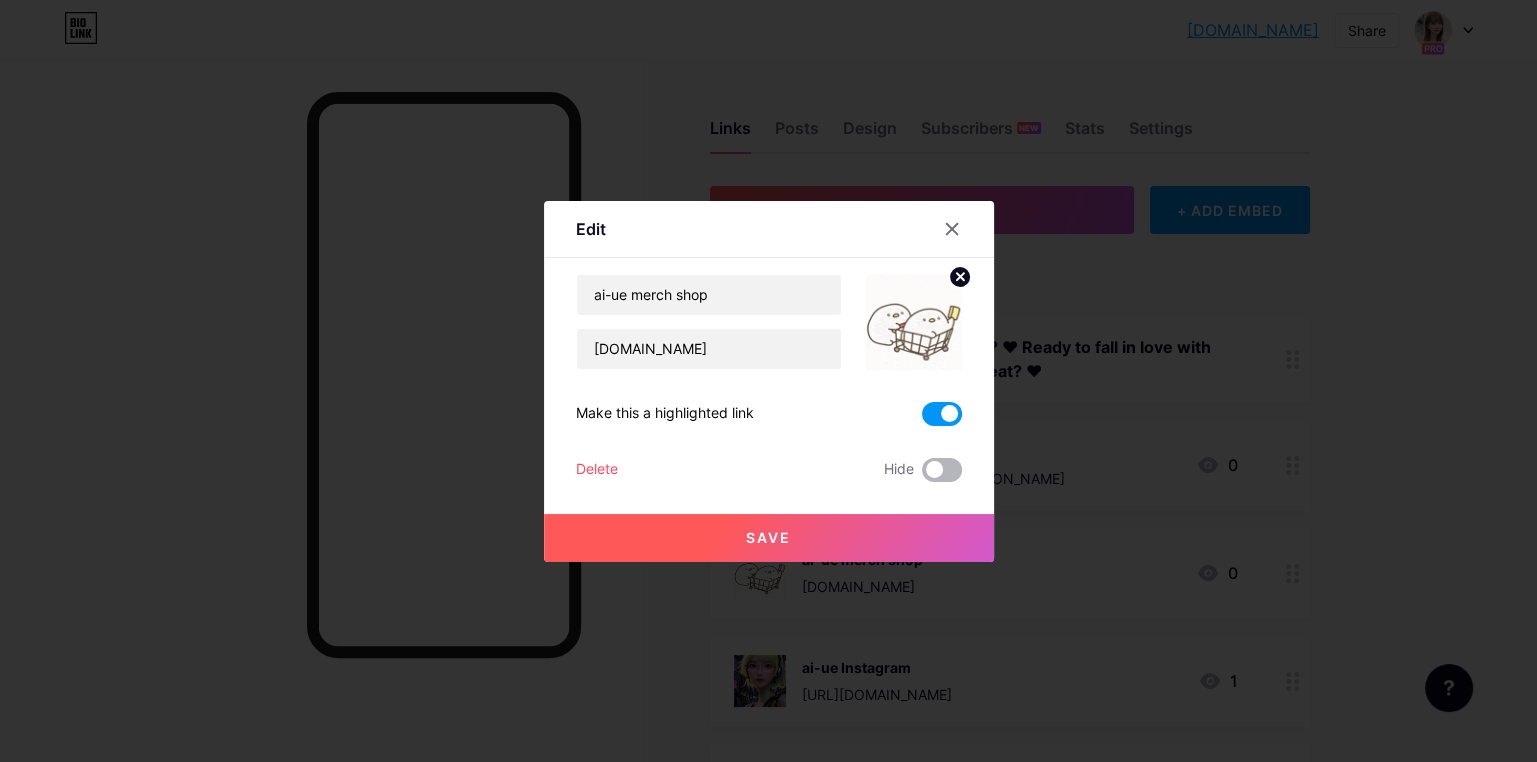click at bounding box center (942, 470) 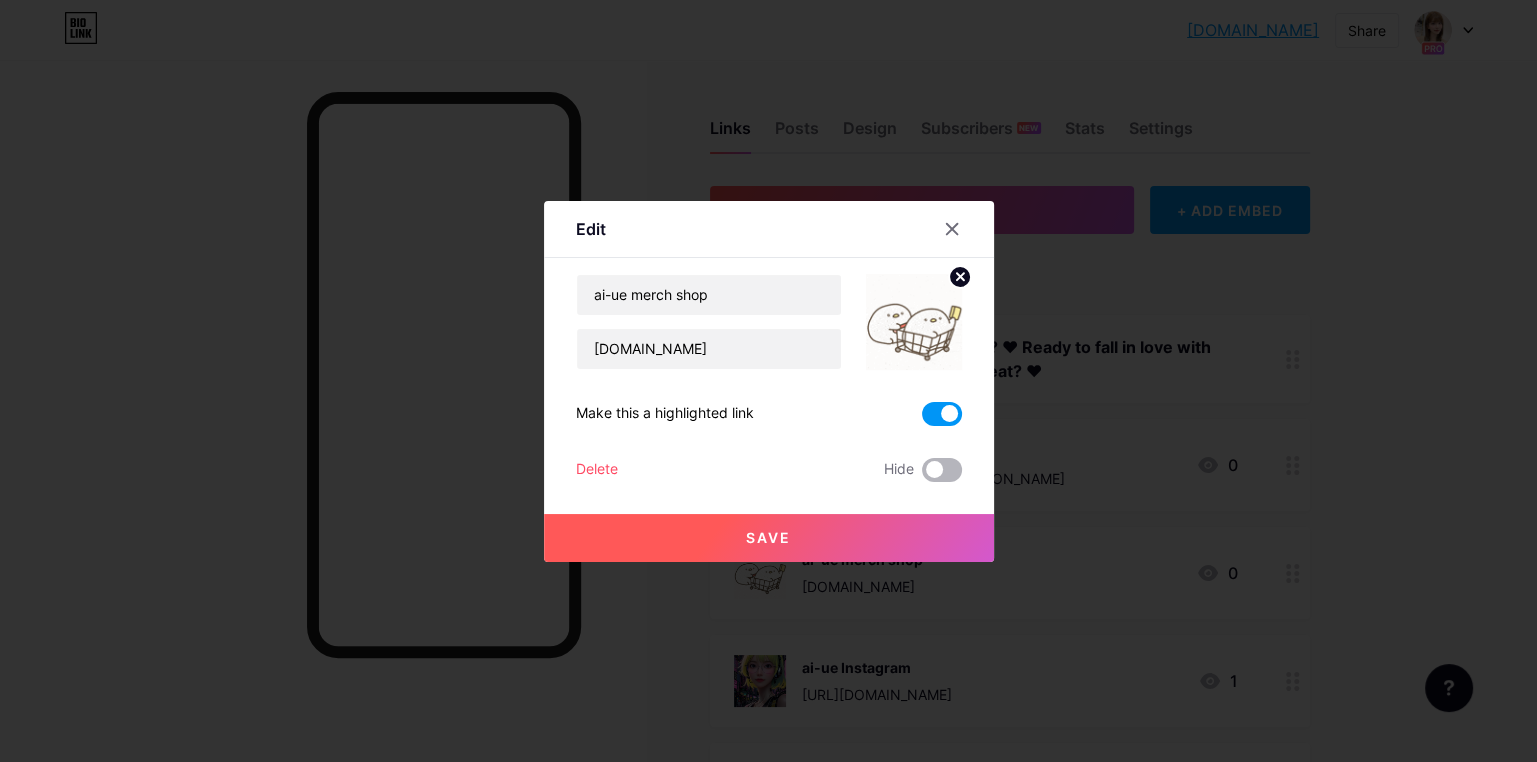 click at bounding box center (922, 475) 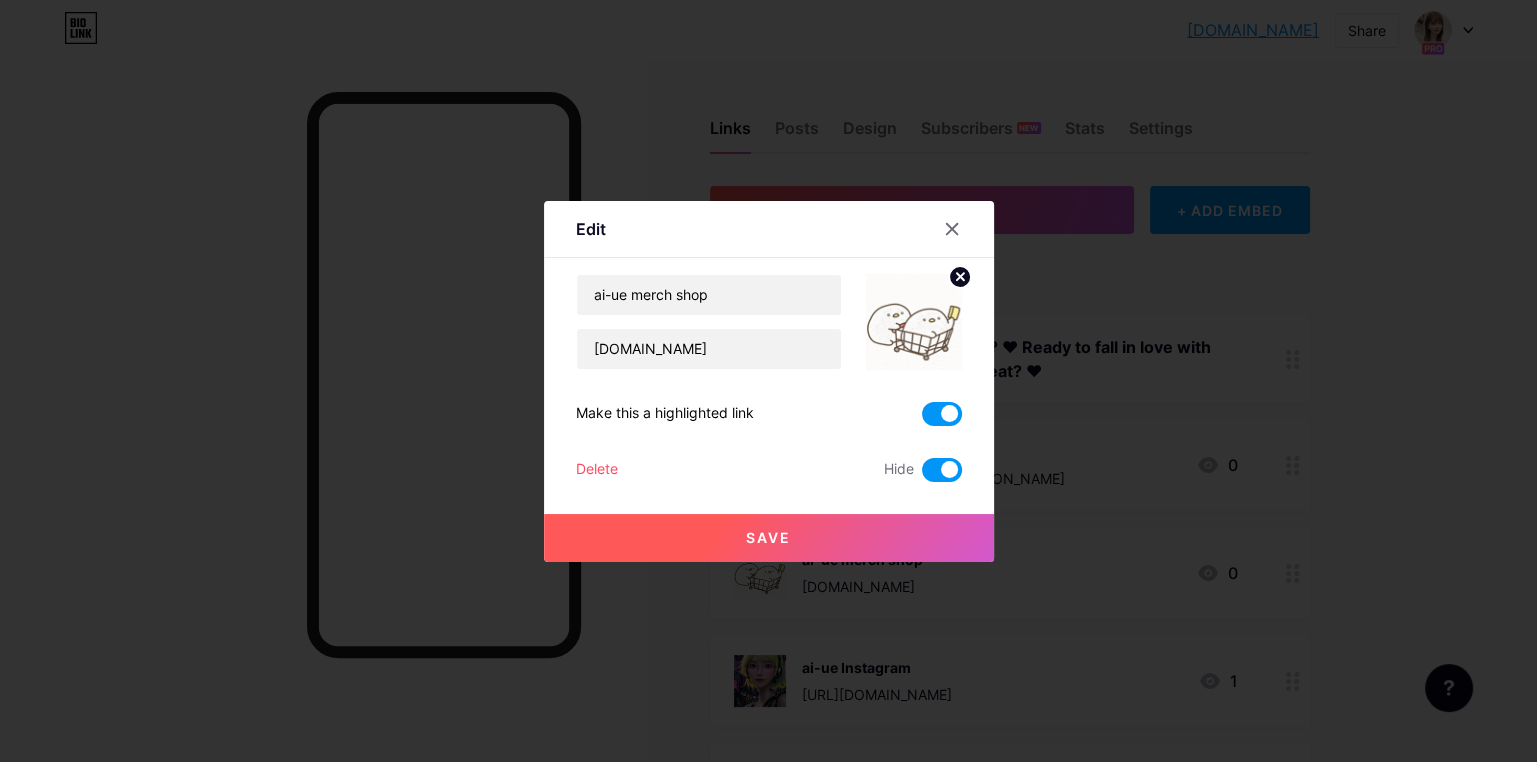 click on "Save" at bounding box center (769, 538) 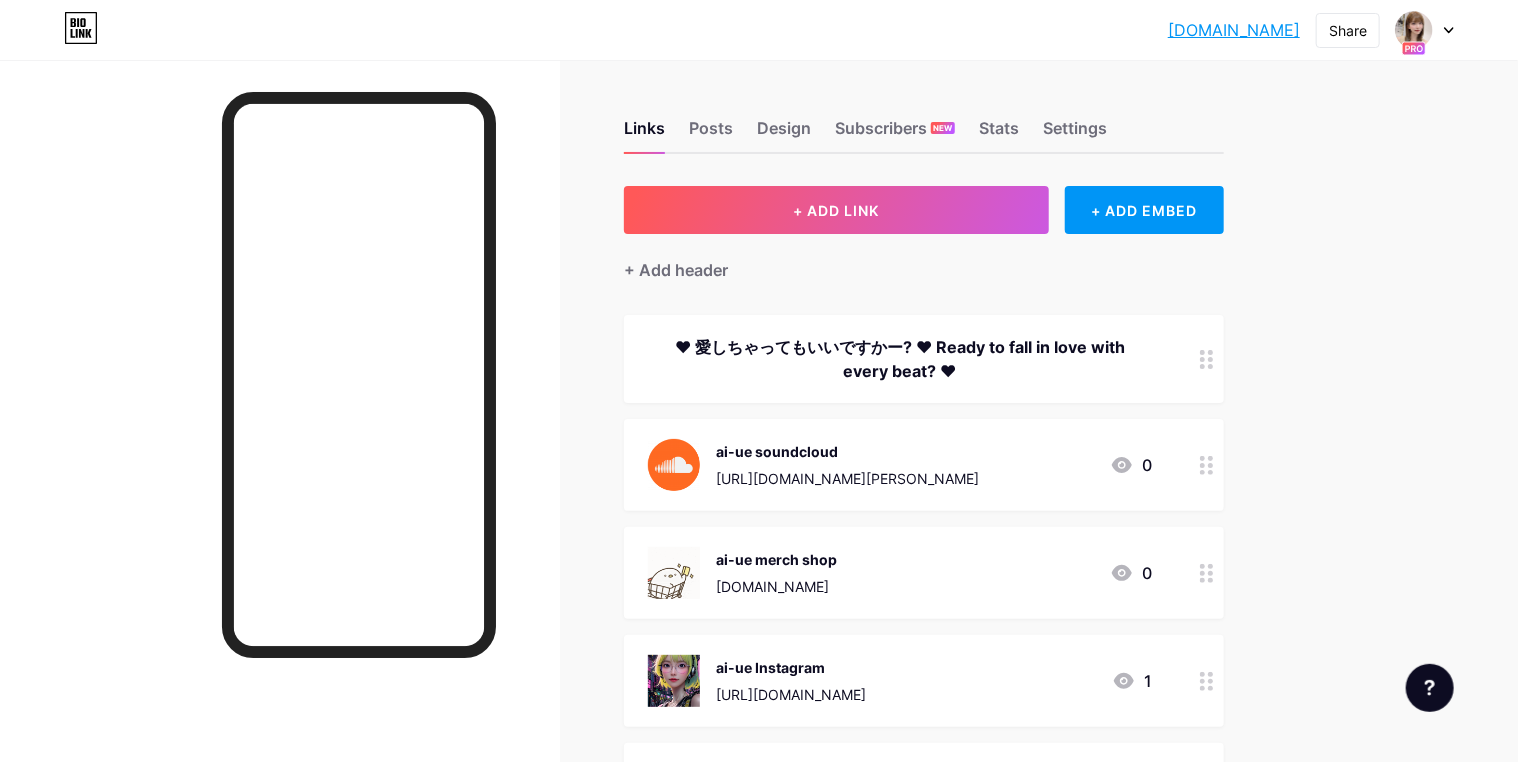 type 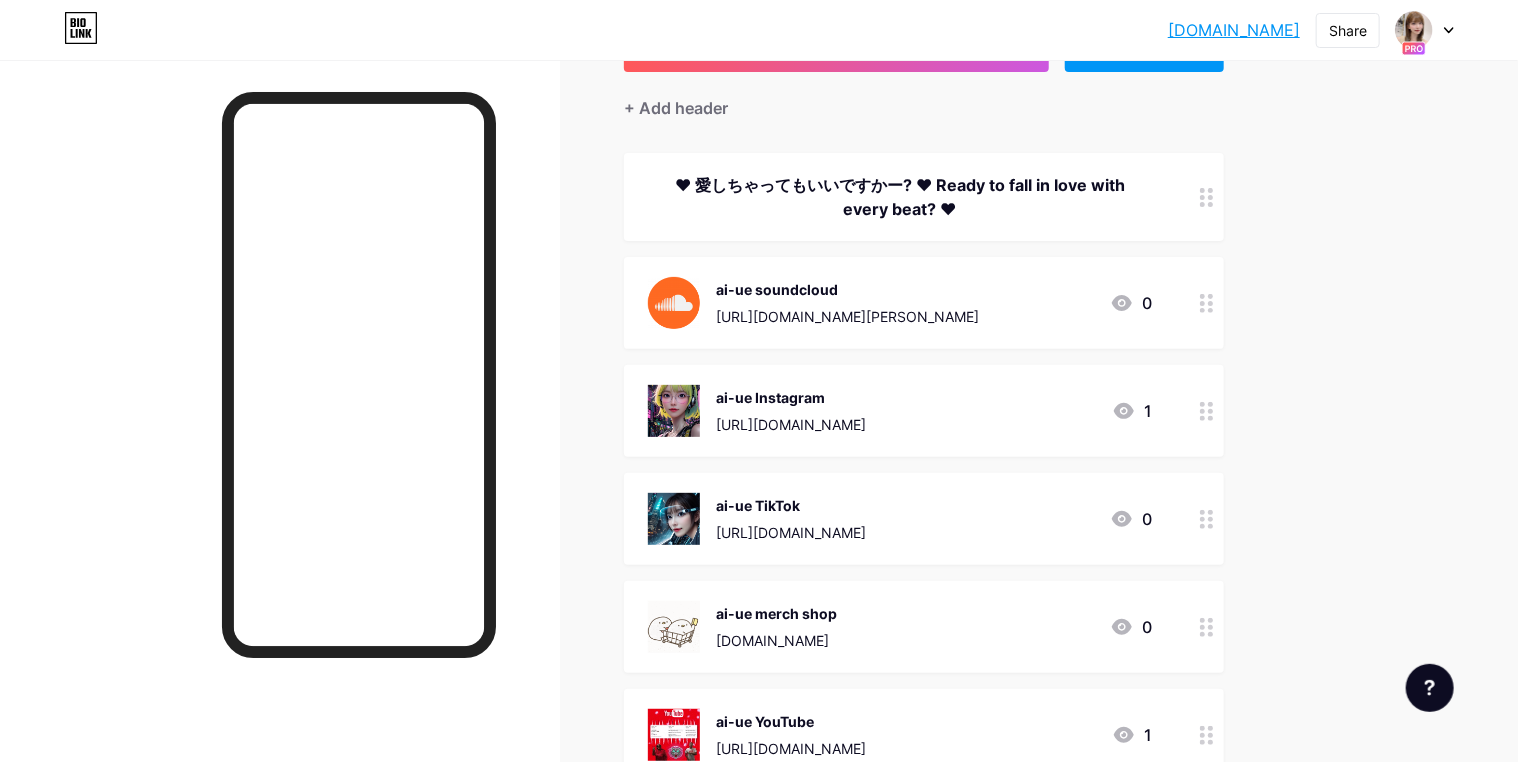 scroll, scrollTop: 377, scrollLeft: 0, axis: vertical 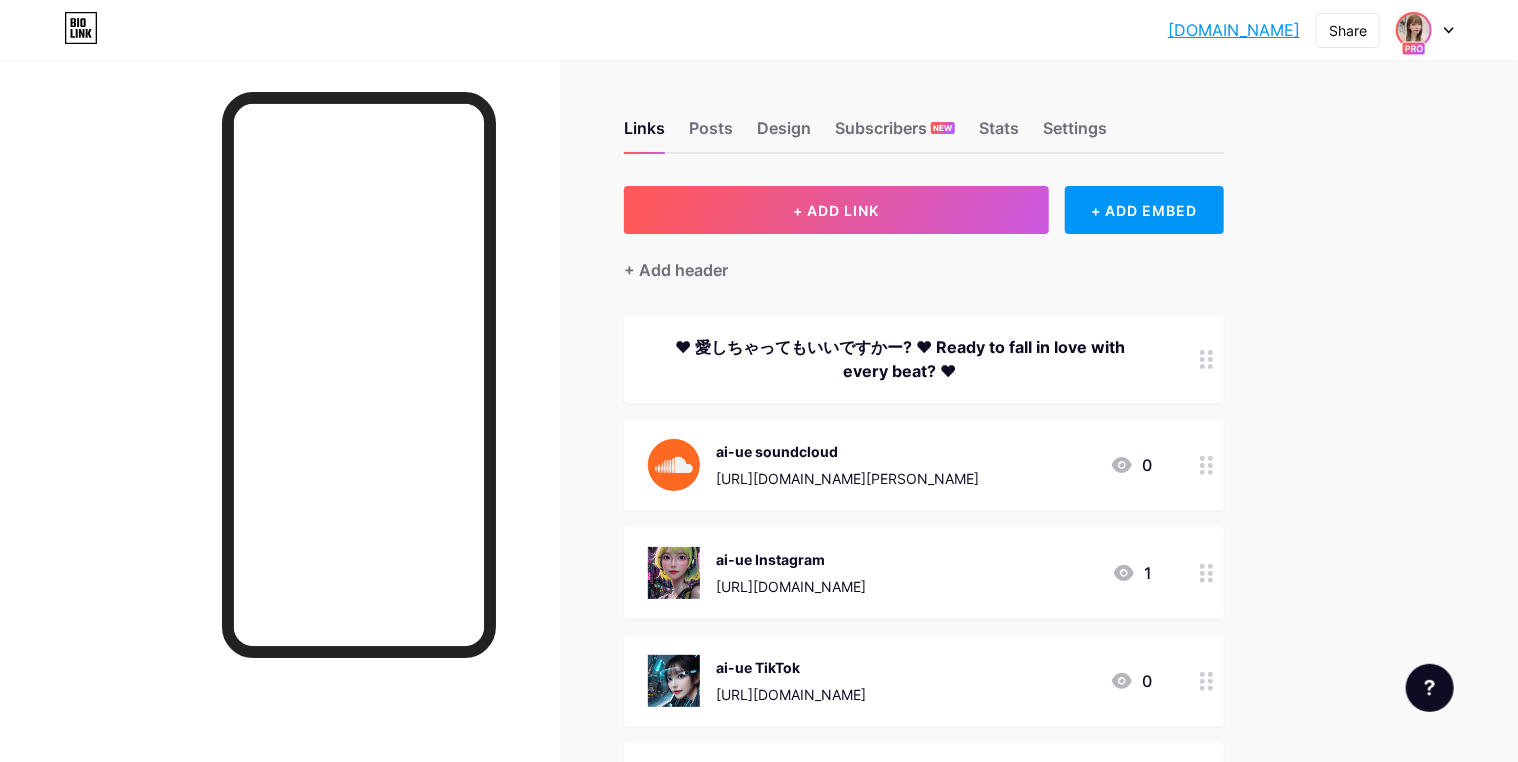 click at bounding box center (1414, 30) 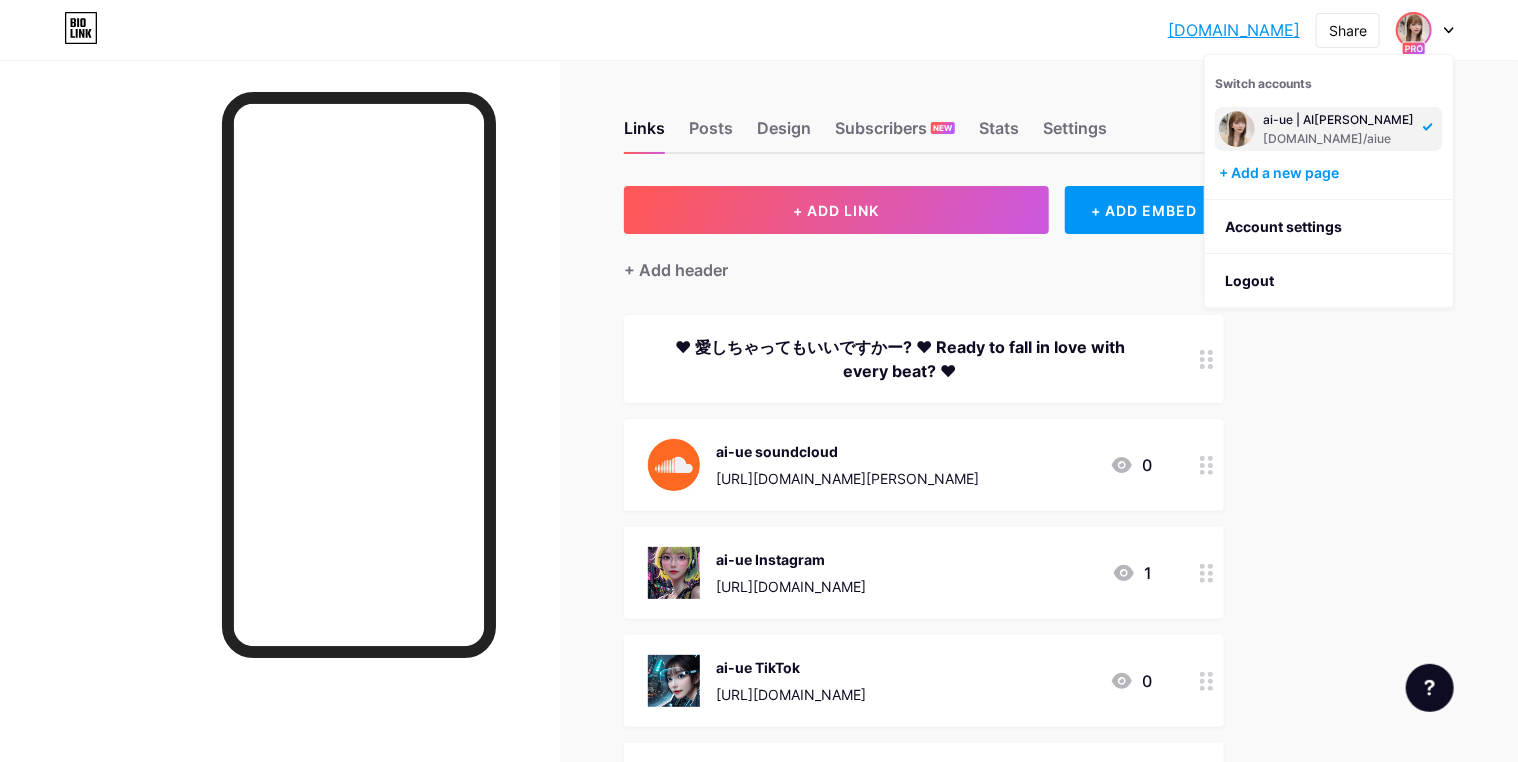 click on "ai-ue |  AI上原亞衣" at bounding box center [1338, 120] 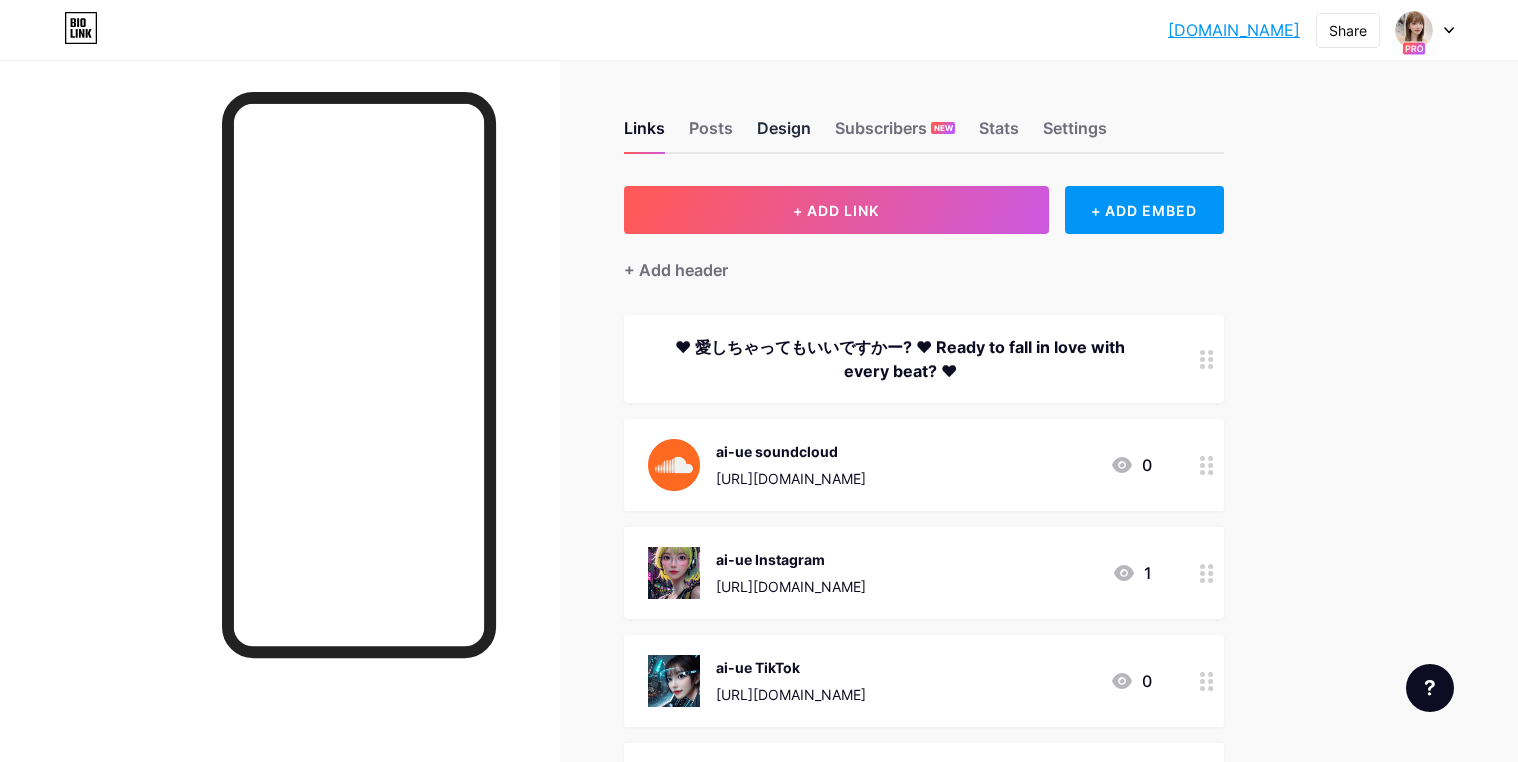 scroll, scrollTop: 0, scrollLeft: 0, axis: both 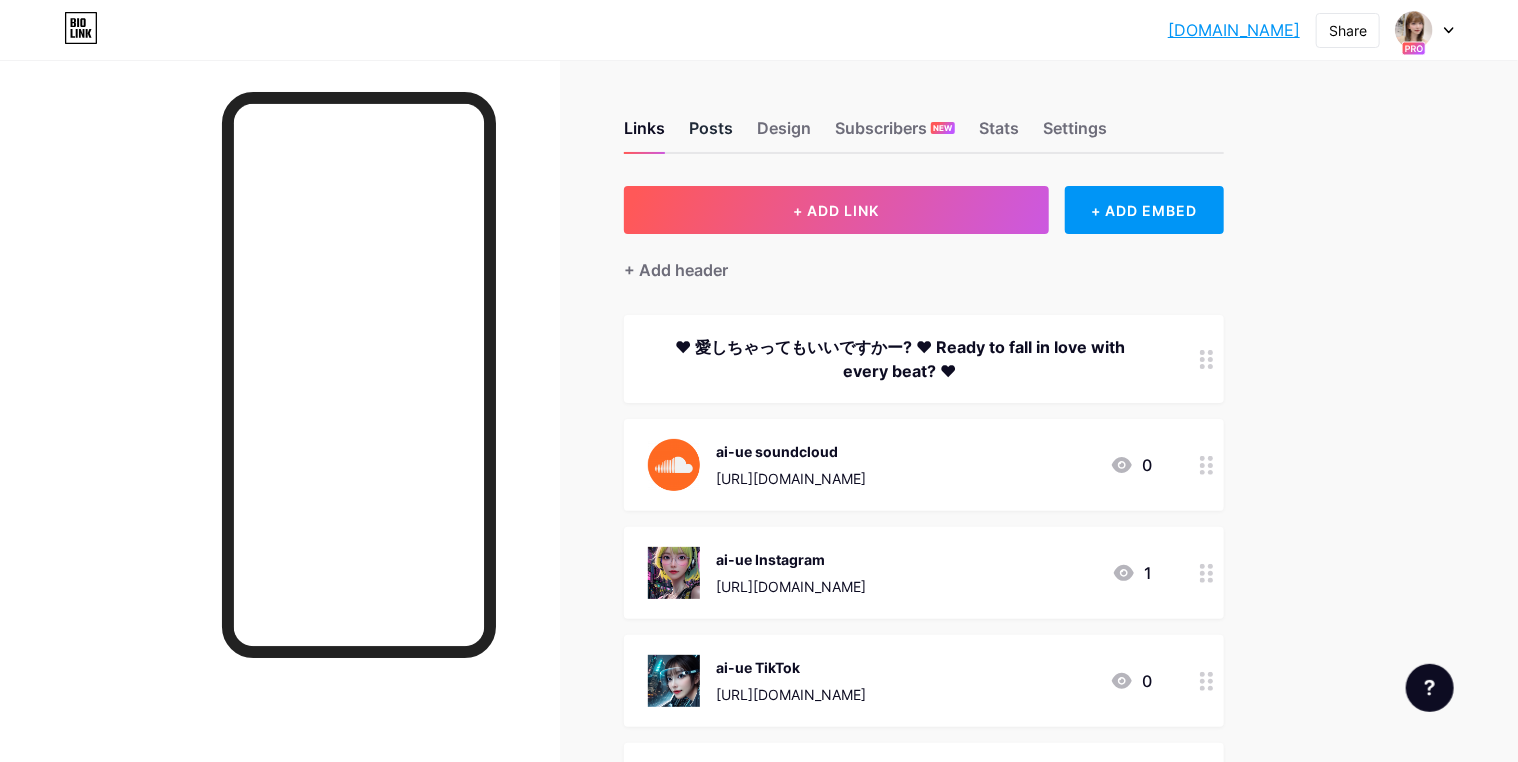 click on "Posts" at bounding box center (711, 134) 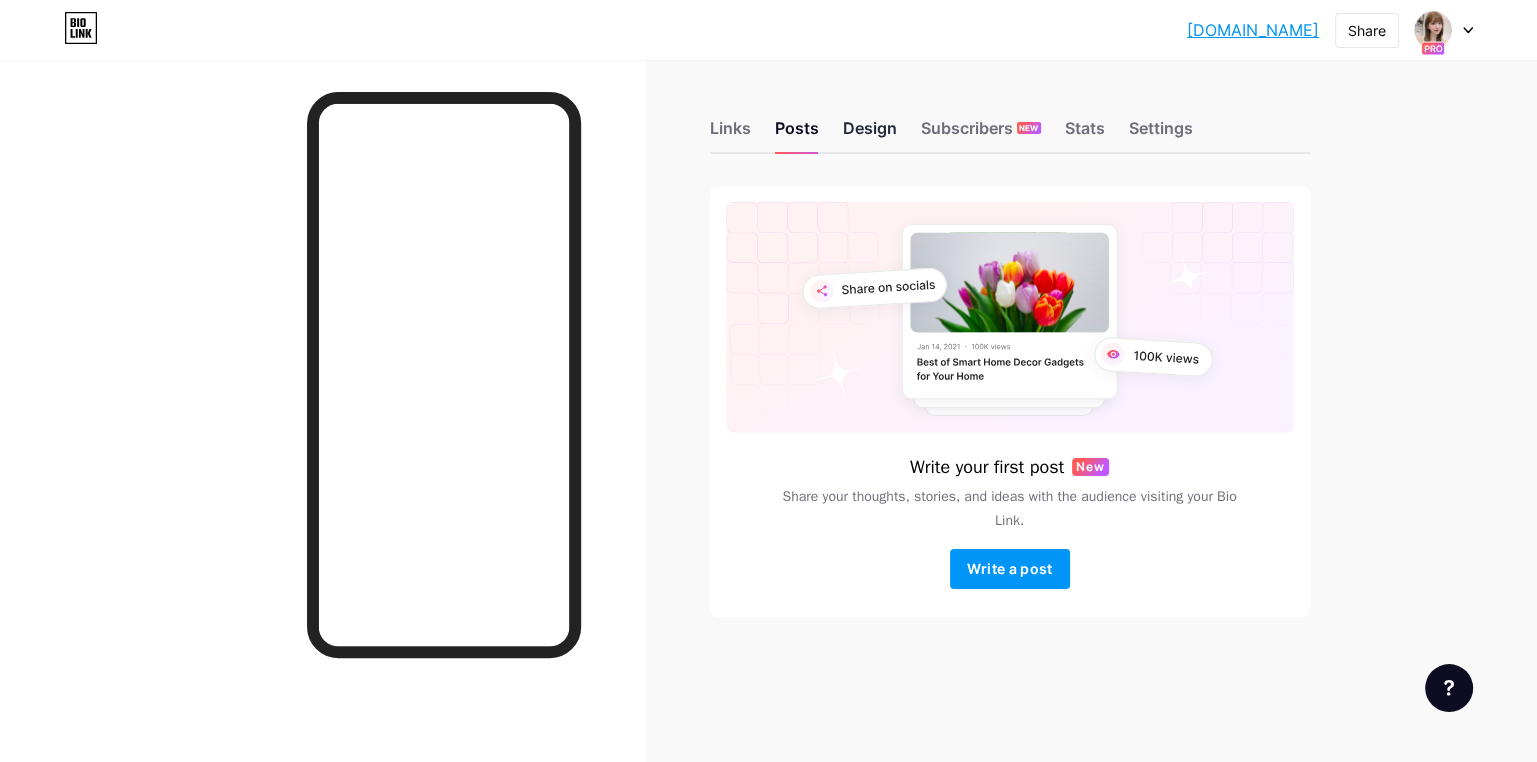click on "Design" at bounding box center [870, 134] 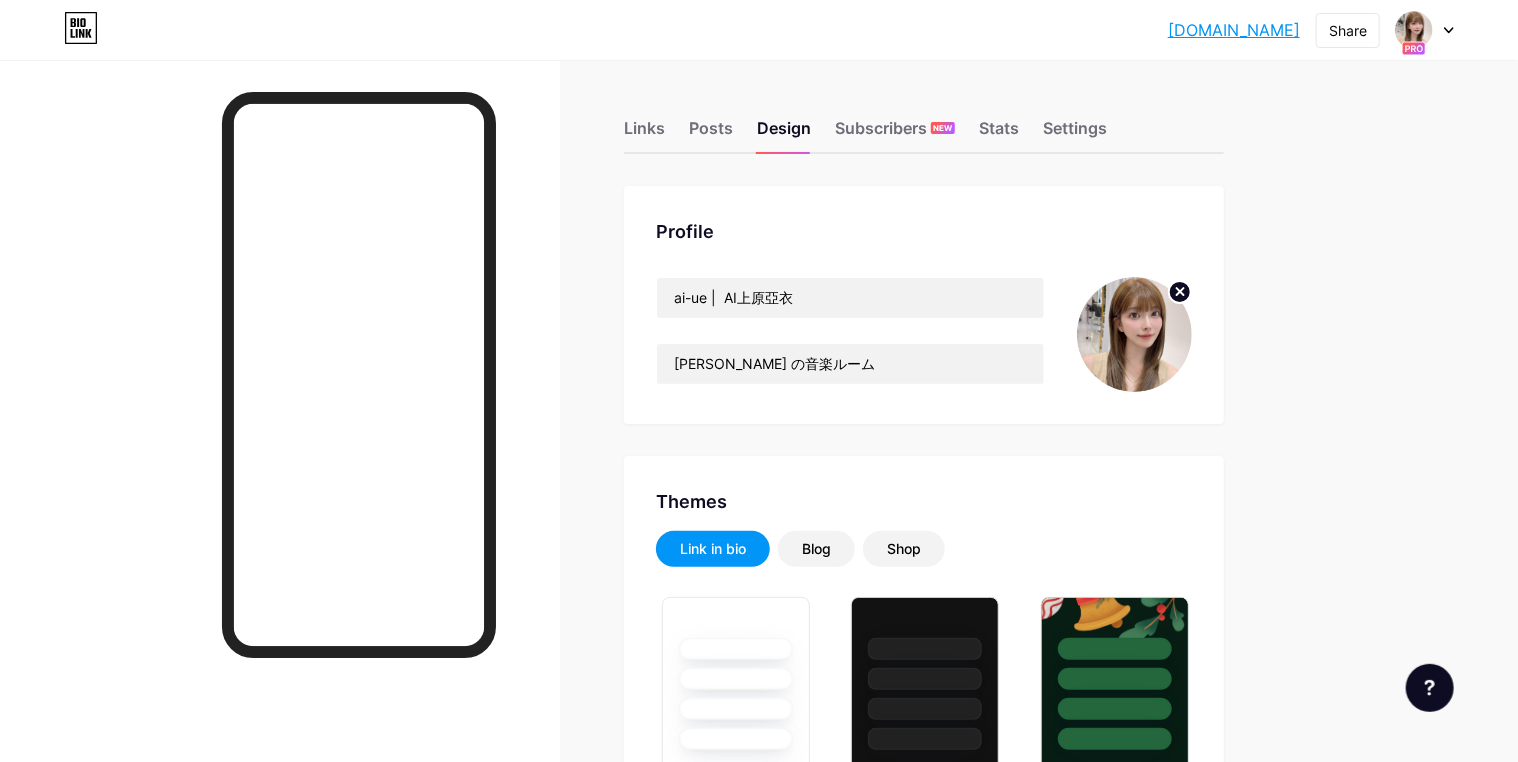 type on "#febc01" 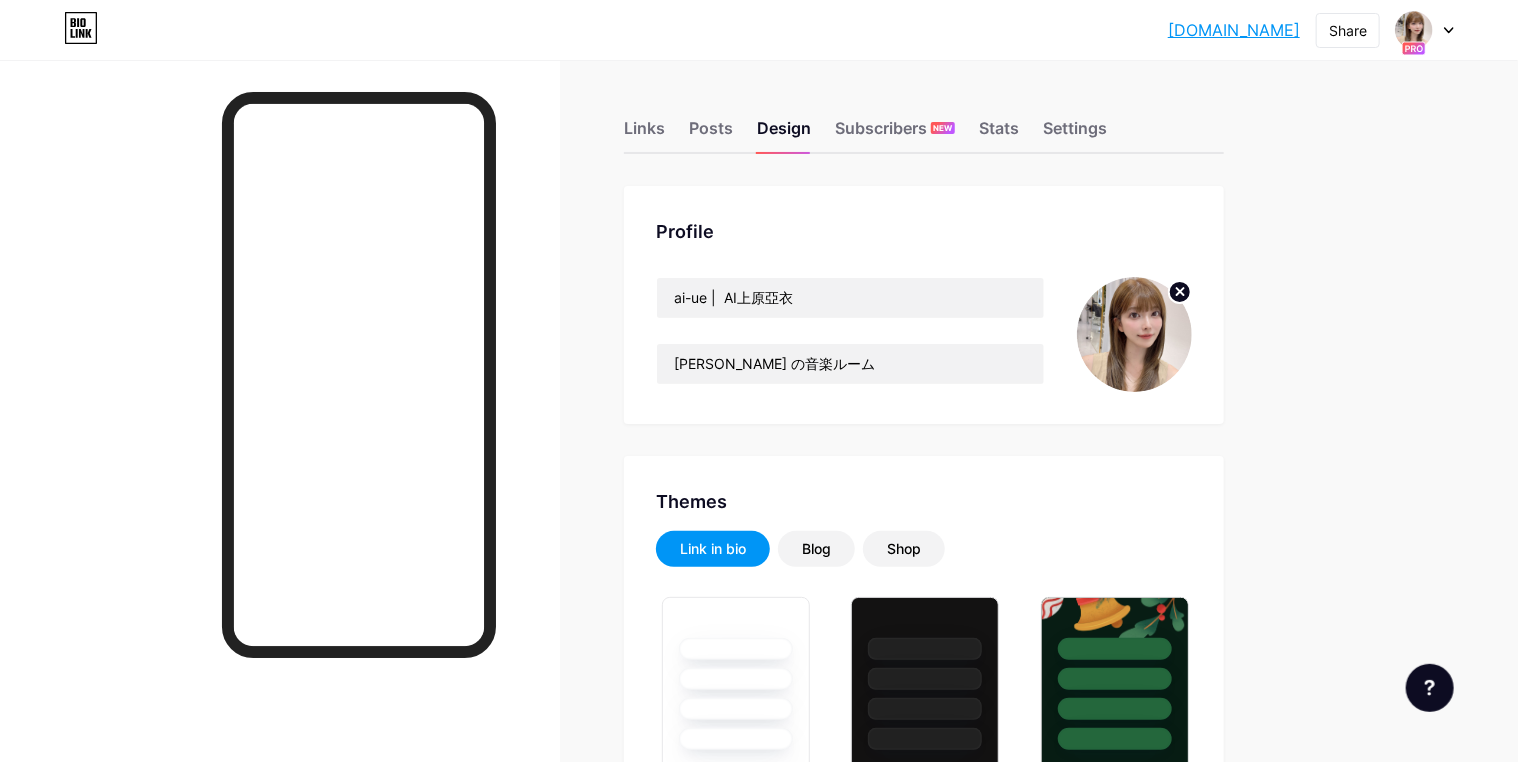type on "#000000" 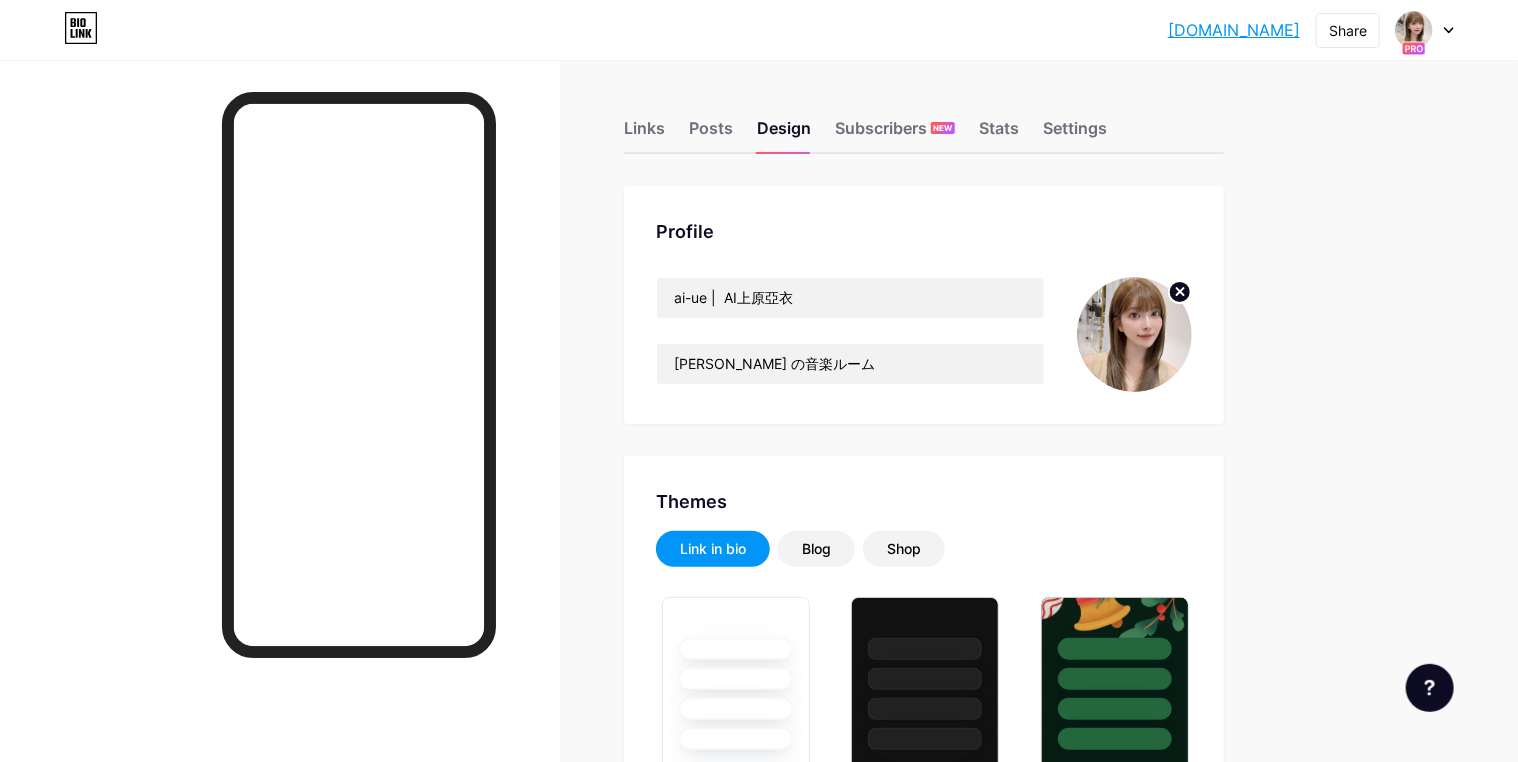 click at bounding box center [1134, 334] 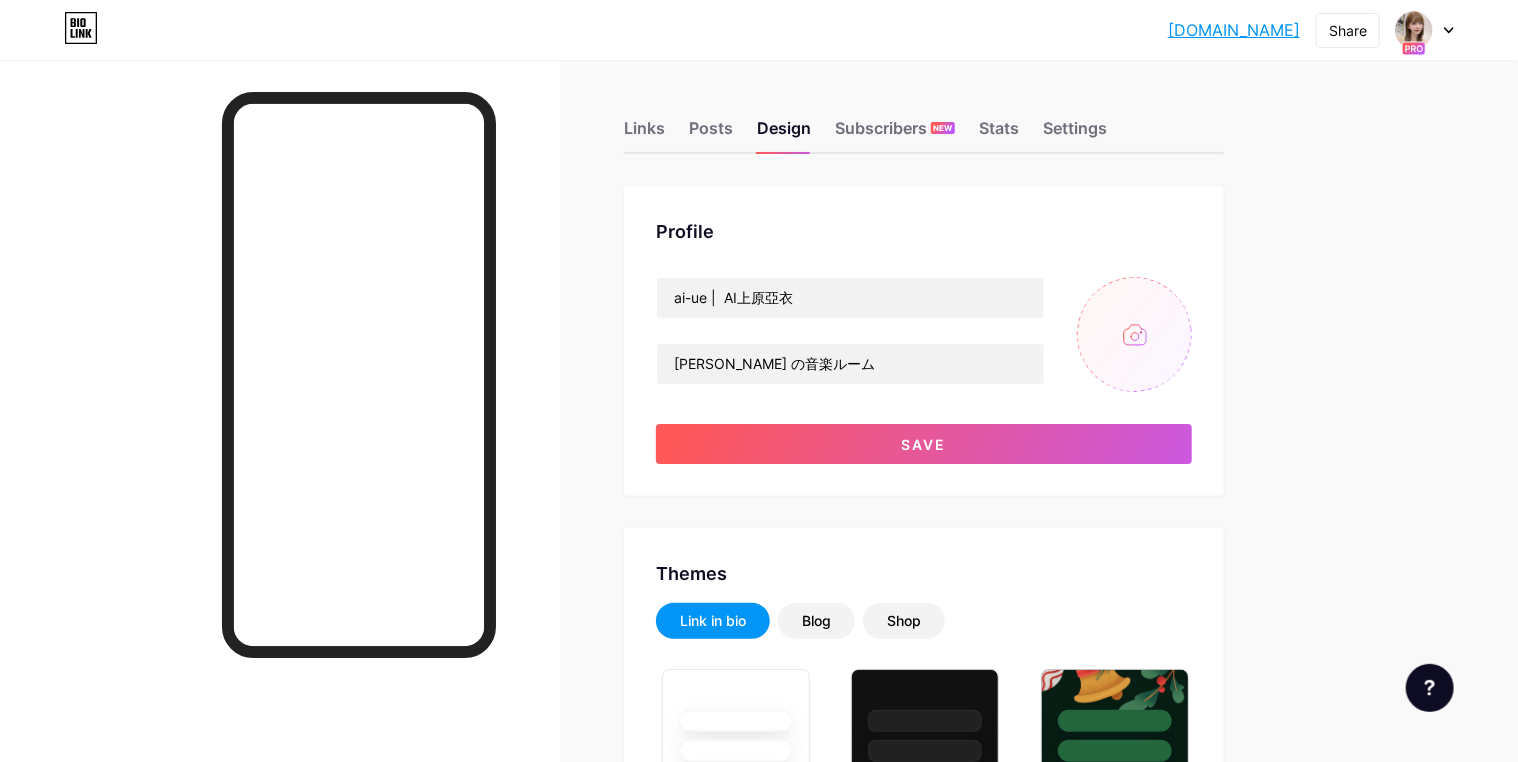 click at bounding box center [1134, 334] 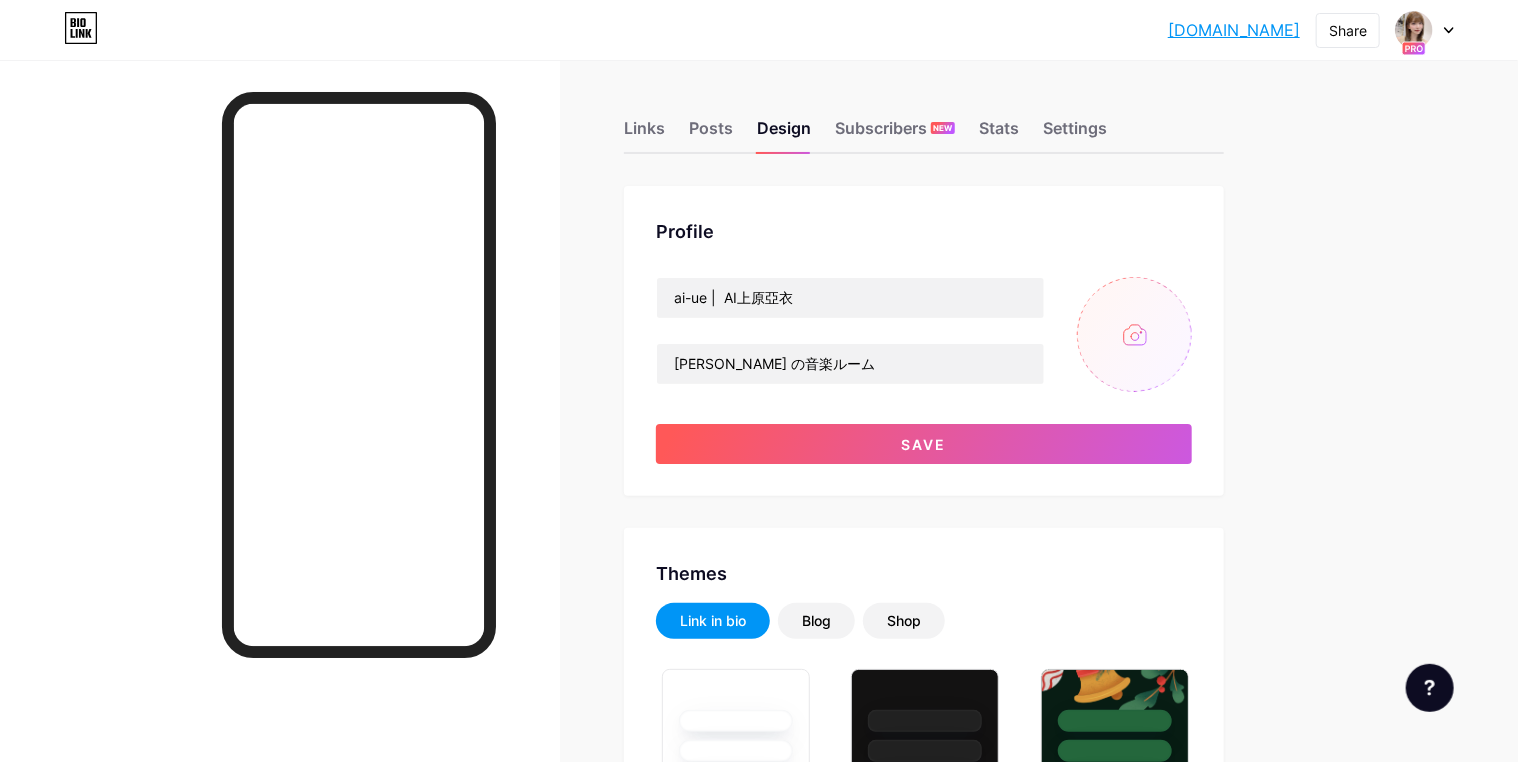 type on "C:\fakepath\aiue_lemon1.jpg" 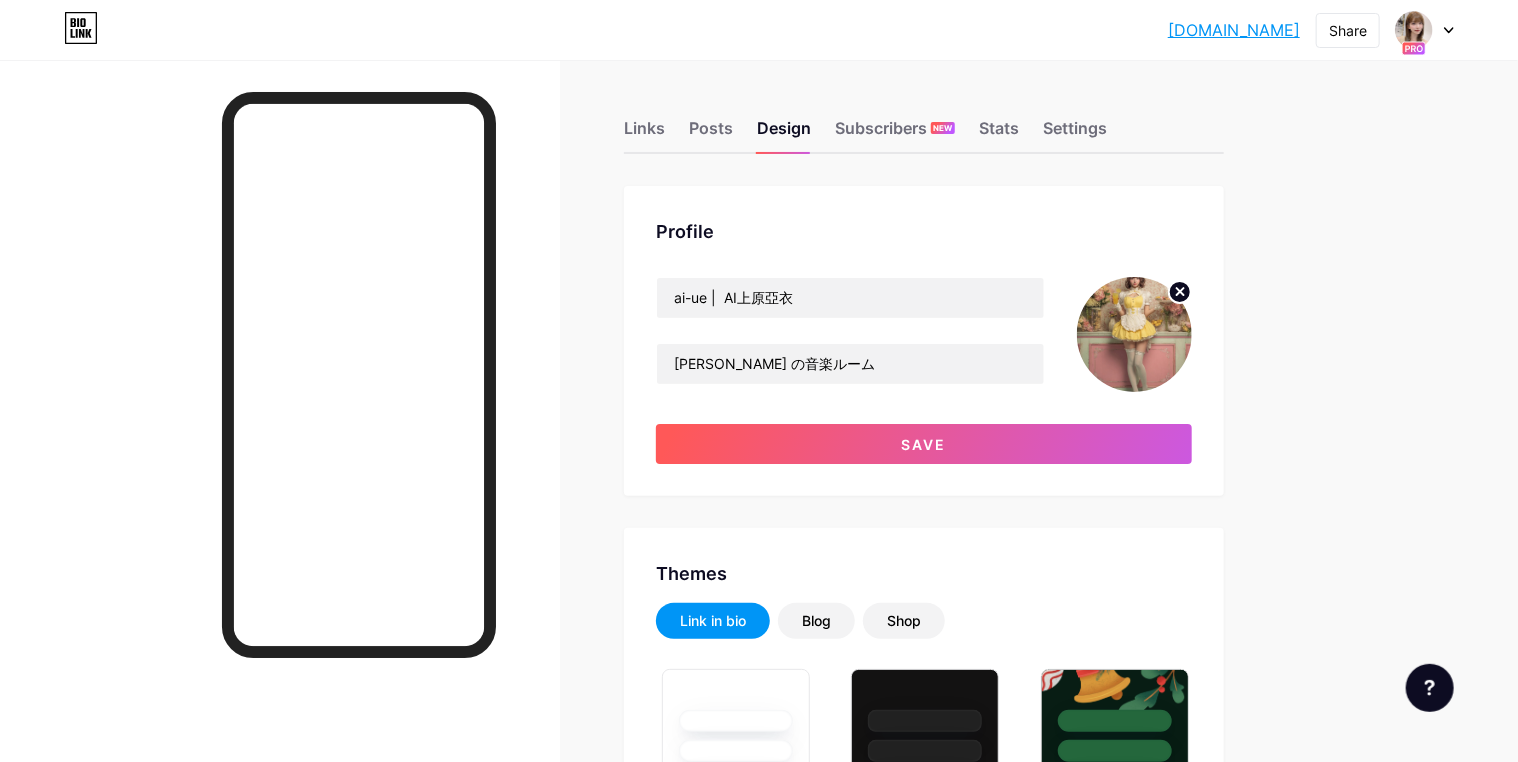 click 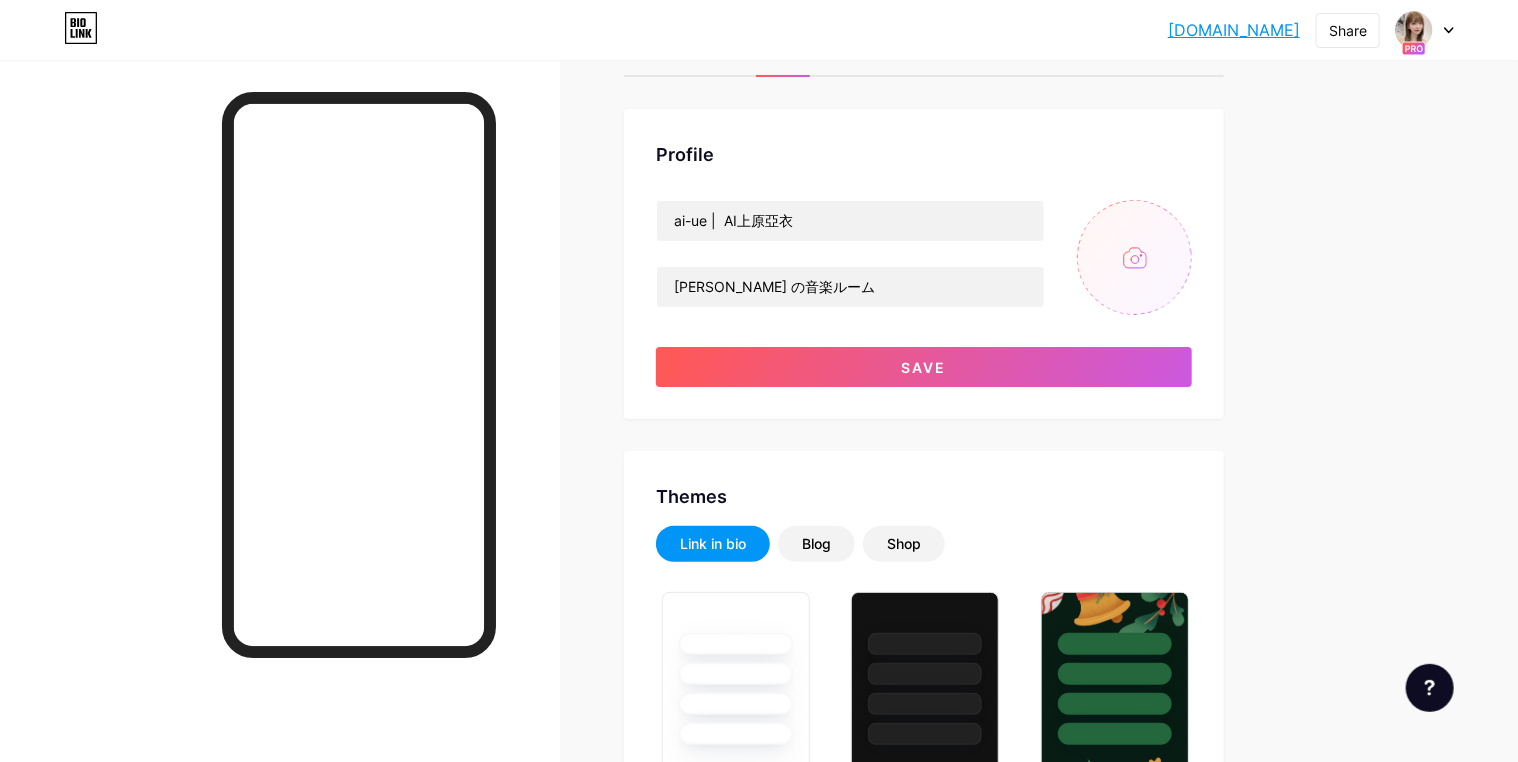 scroll, scrollTop: 0, scrollLeft: 0, axis: both 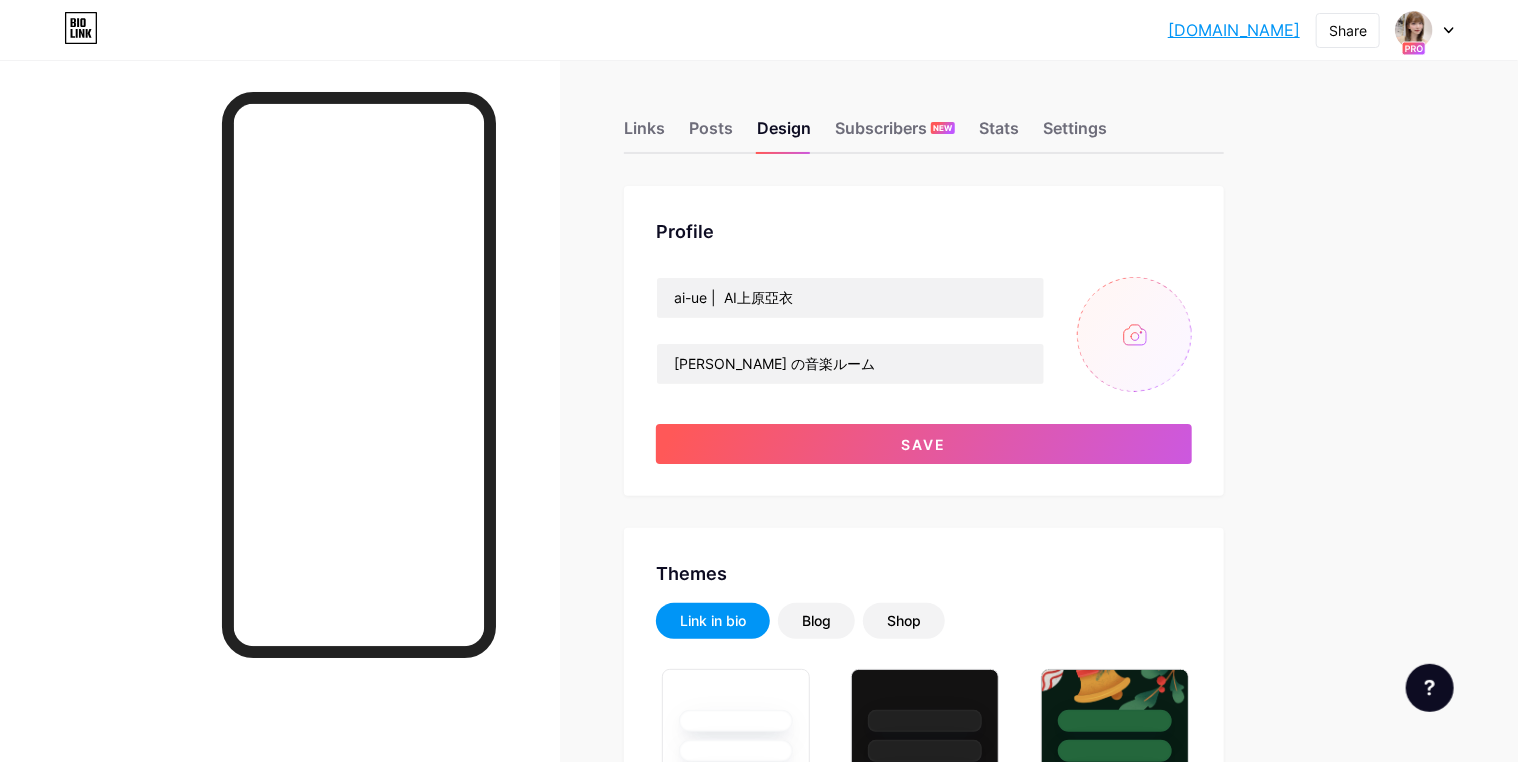 click 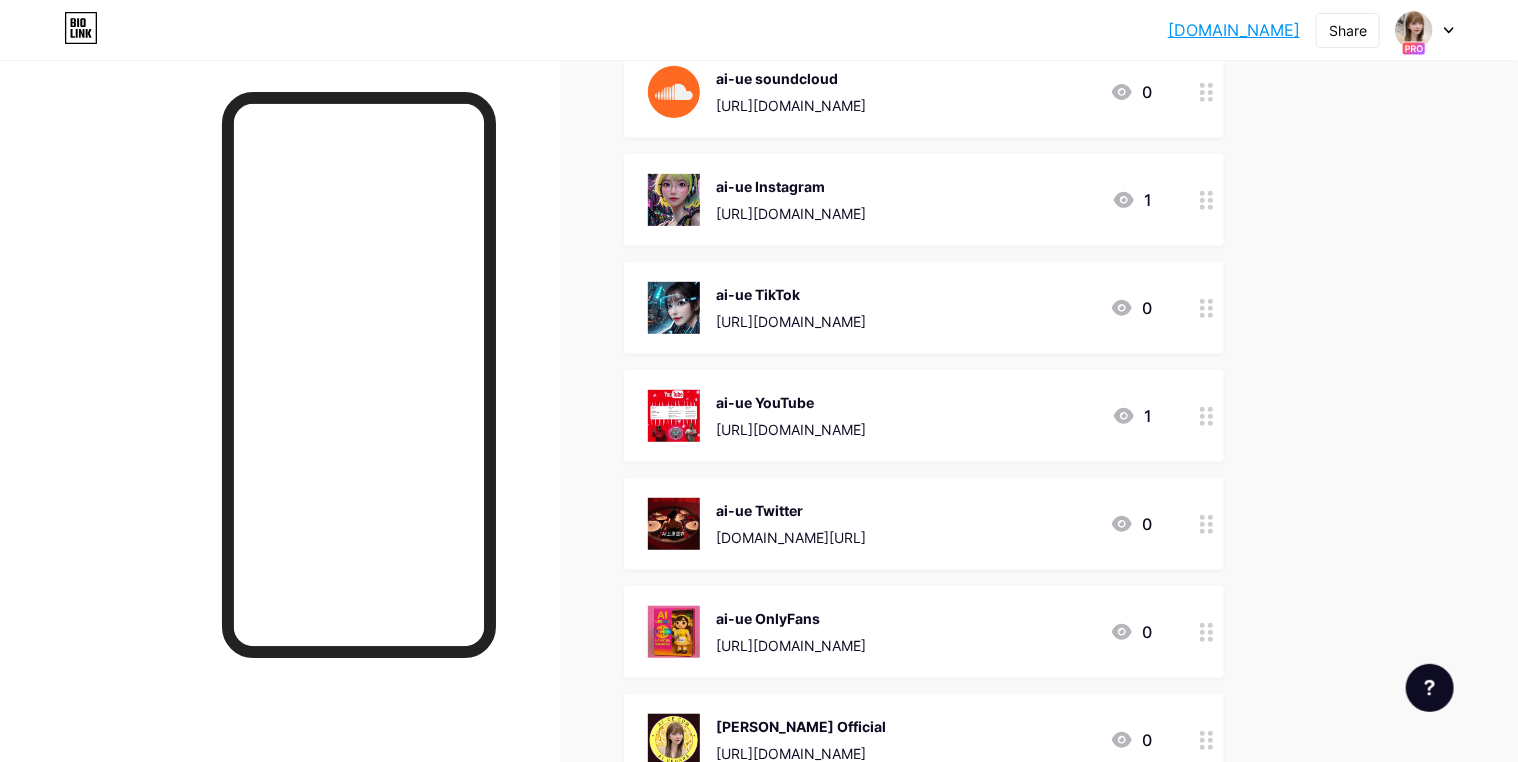 scroll, scrollTop: 477, scrollLeft: 0, axis: vertical 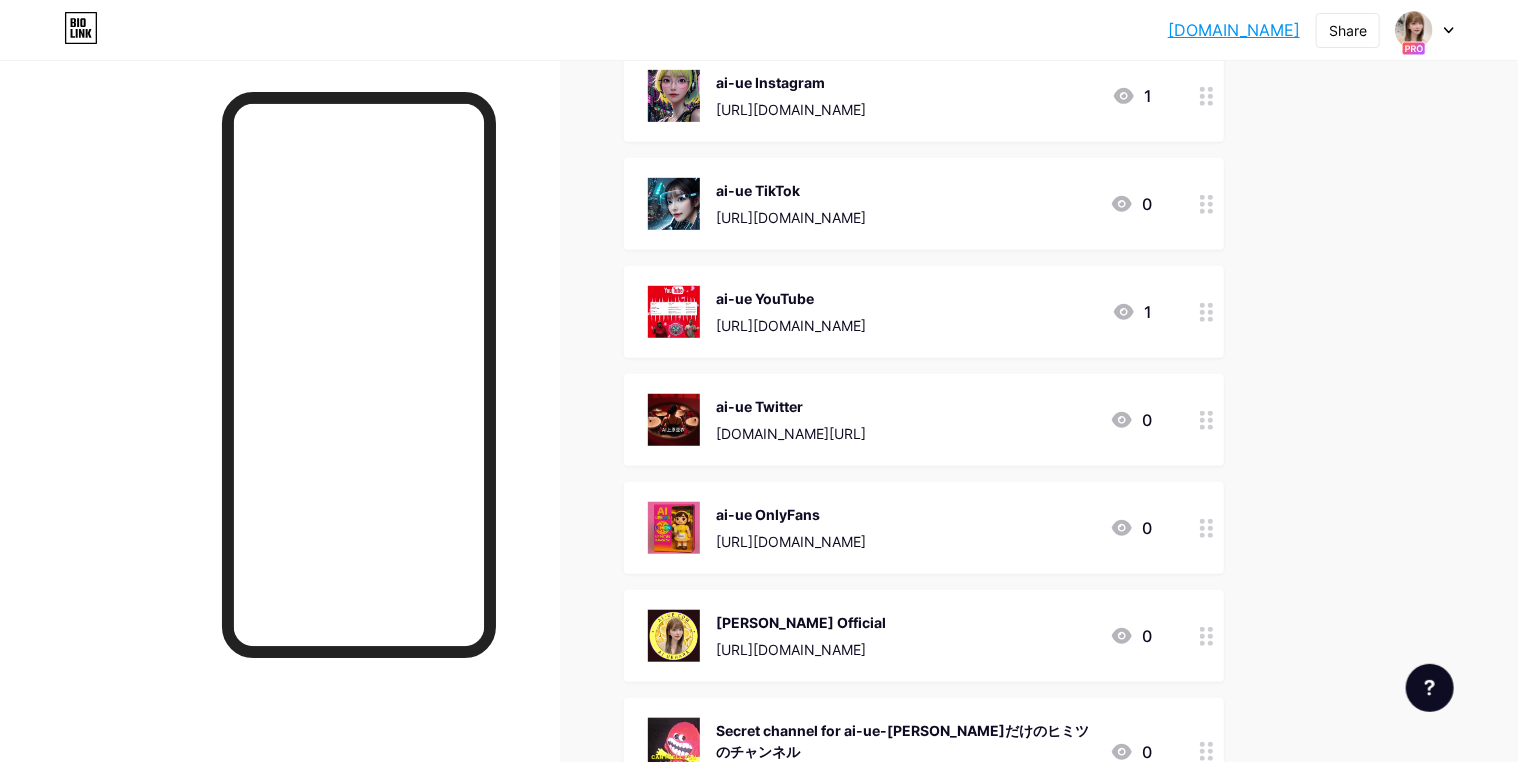 click on "ai-ue Twitter
[DOMAIN_NAME][URL]
0" at bounding box center [900, 420] 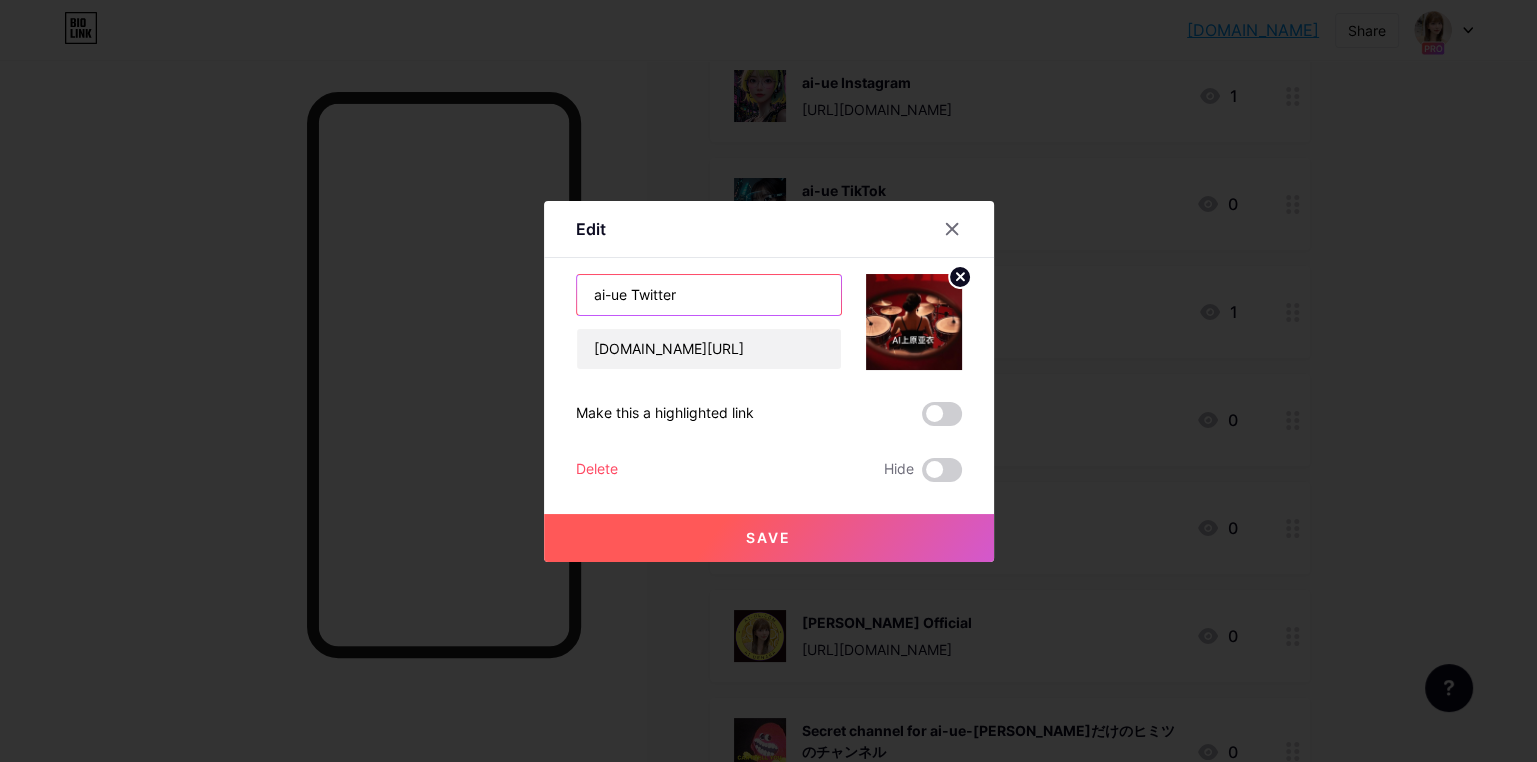 click on "ai-ue Twitter" at bounding box center (709, 295) 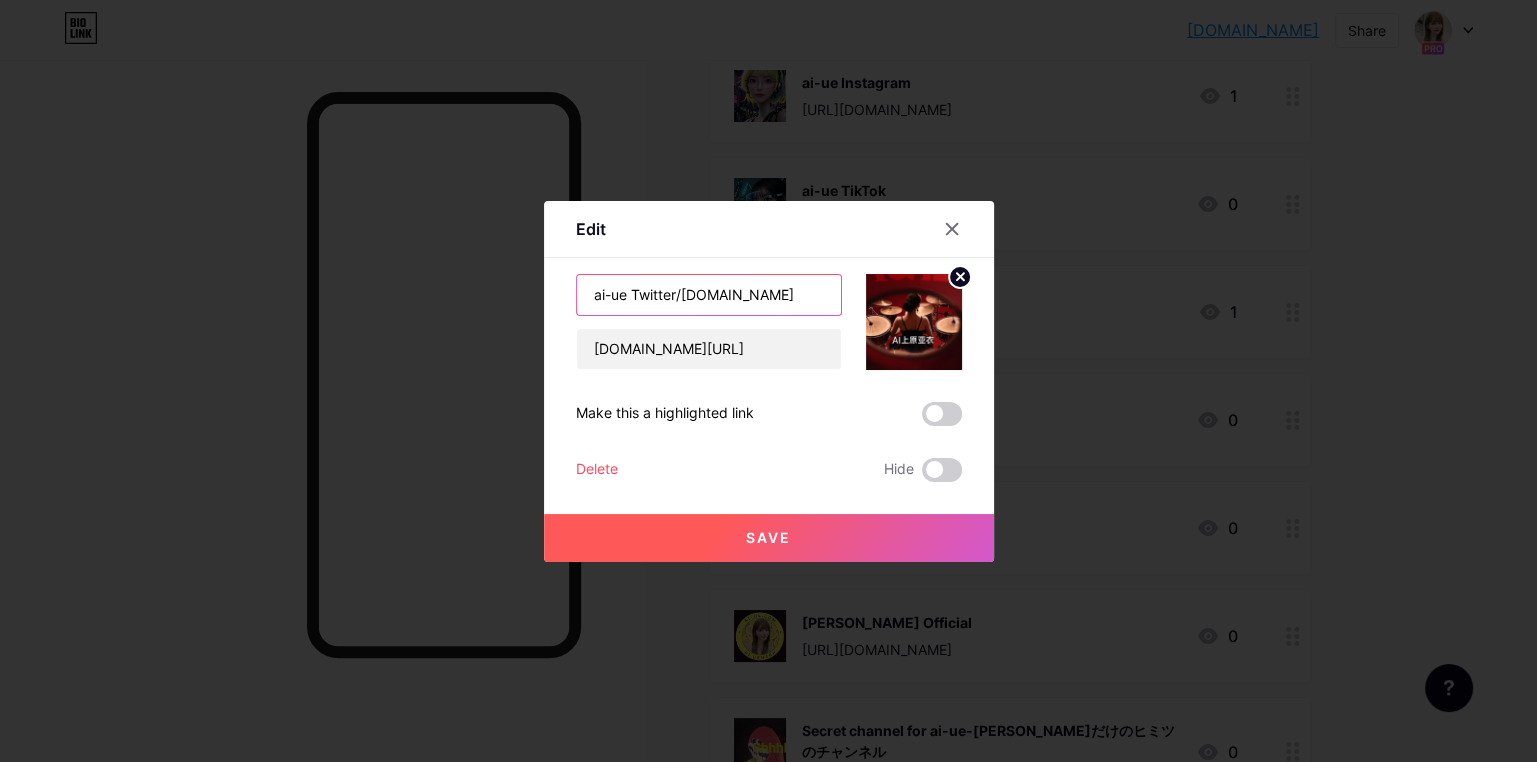 type on "ai-ue Twitter/[DOMAIN_NAME]" 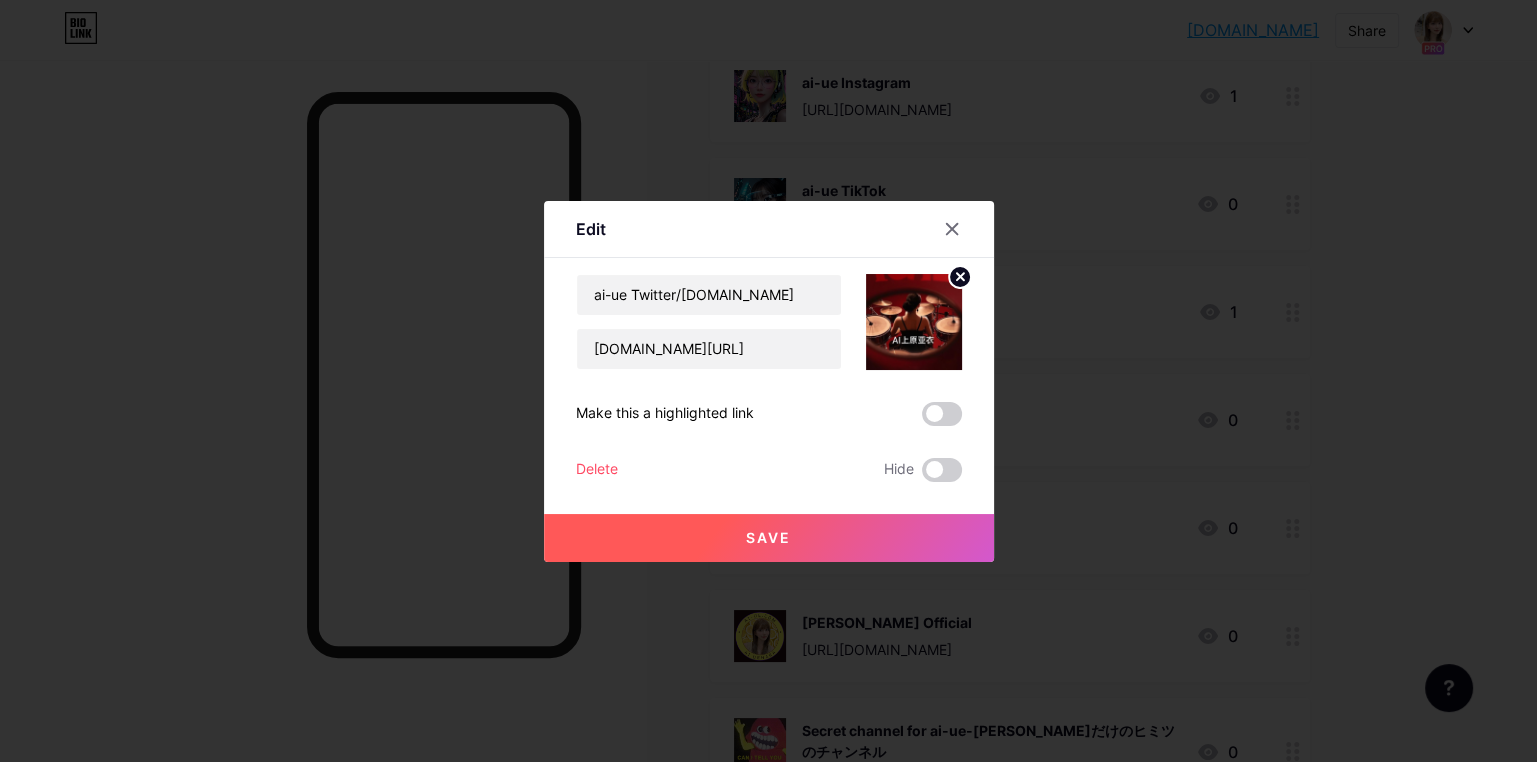 click on "Save" at bounding box center (769, 538) 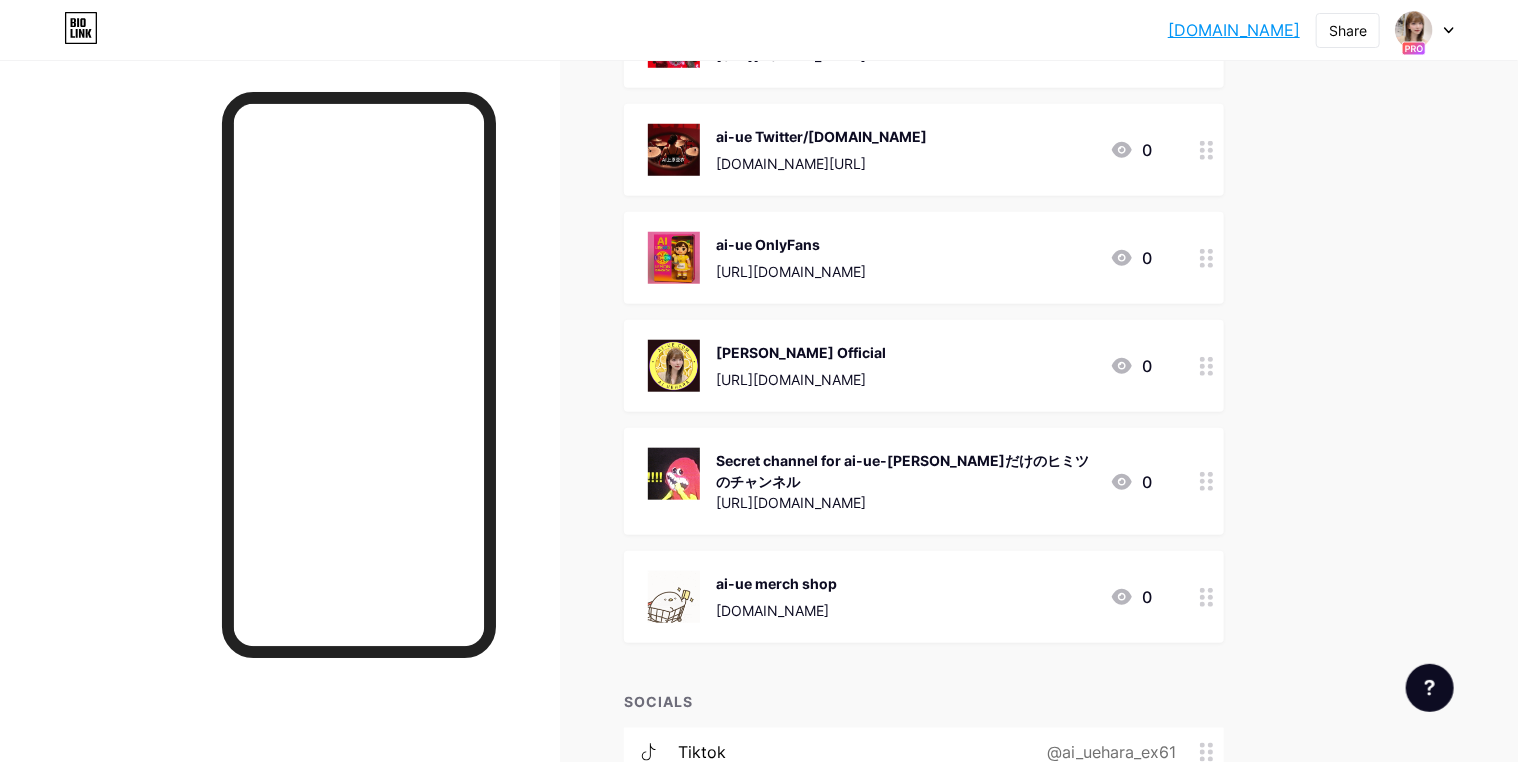 scroll, scrollTop: 750, scrollLeft: 0, axis: vertical 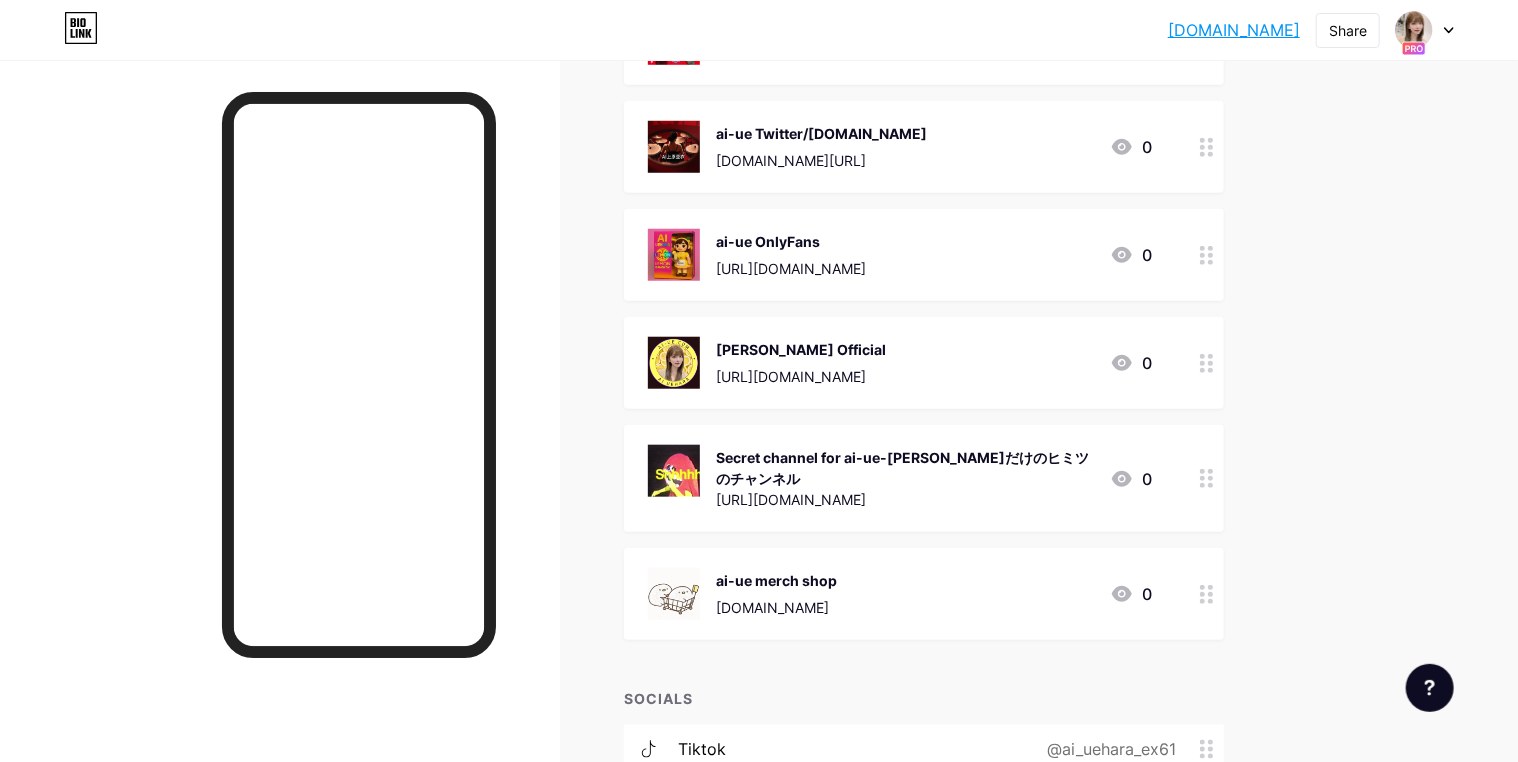 click at bounding box center (1207, 594) 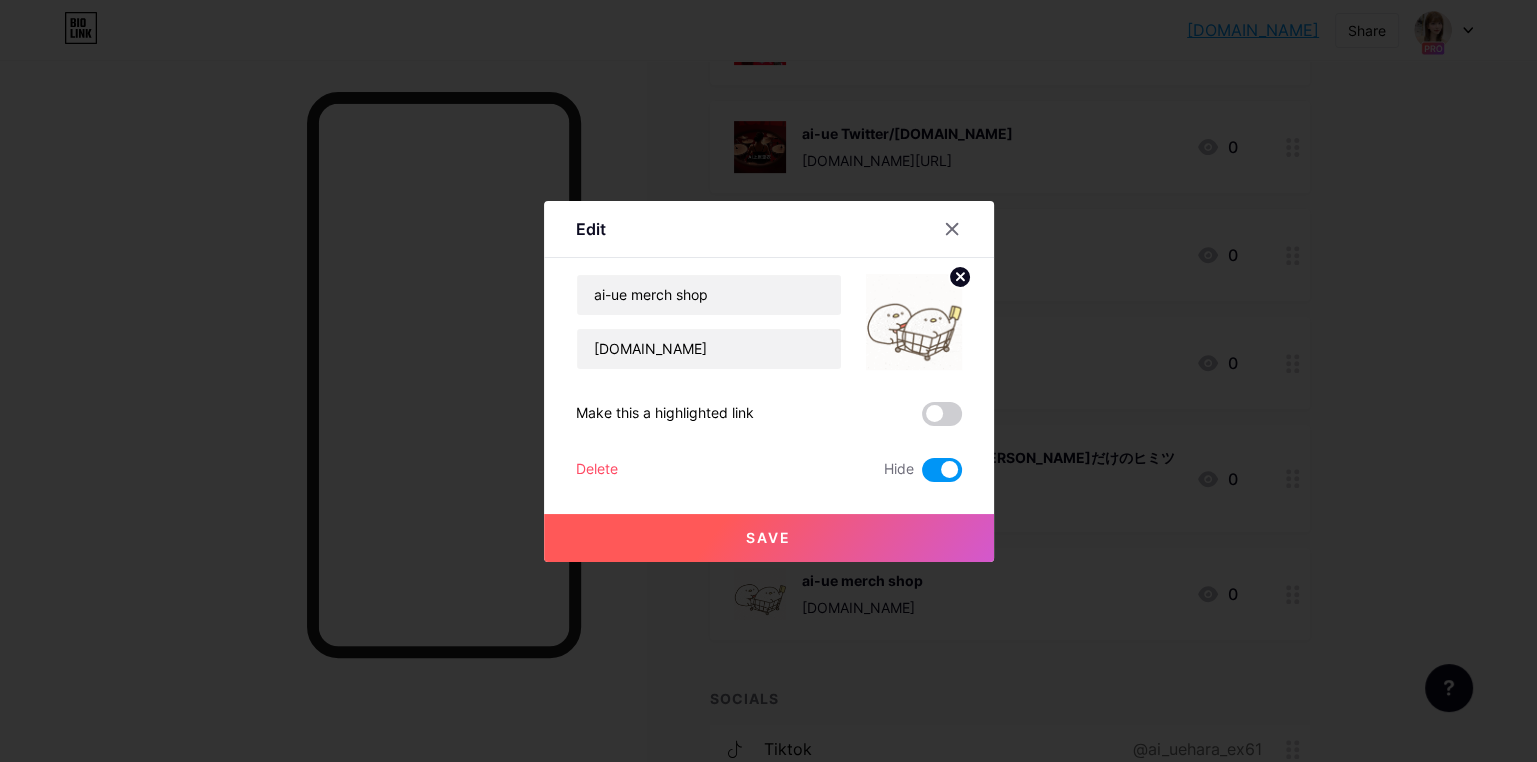 click on "Delete" at bounding box center (597, 470) 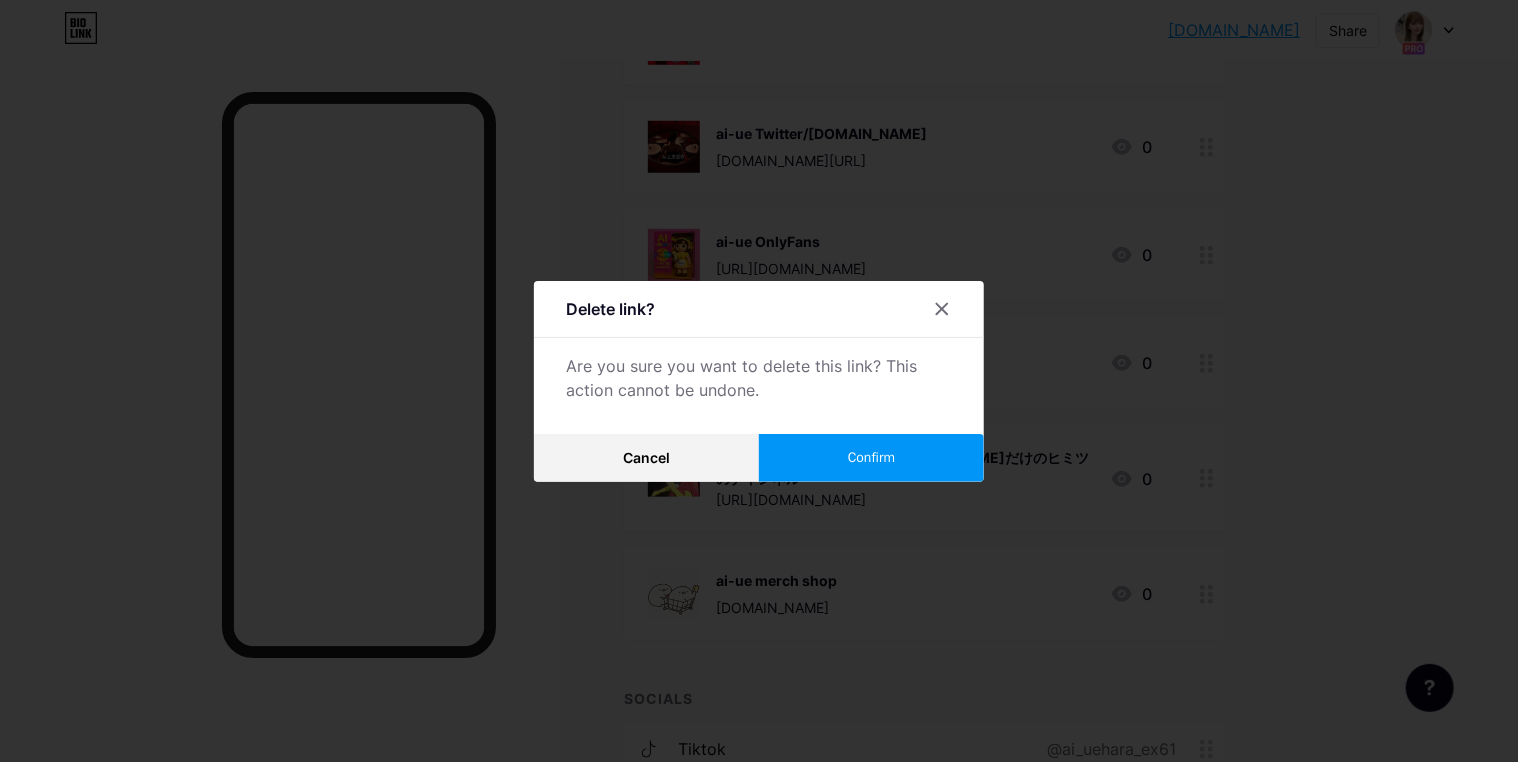 click on "Confirm" at bounding box center [871, 457] 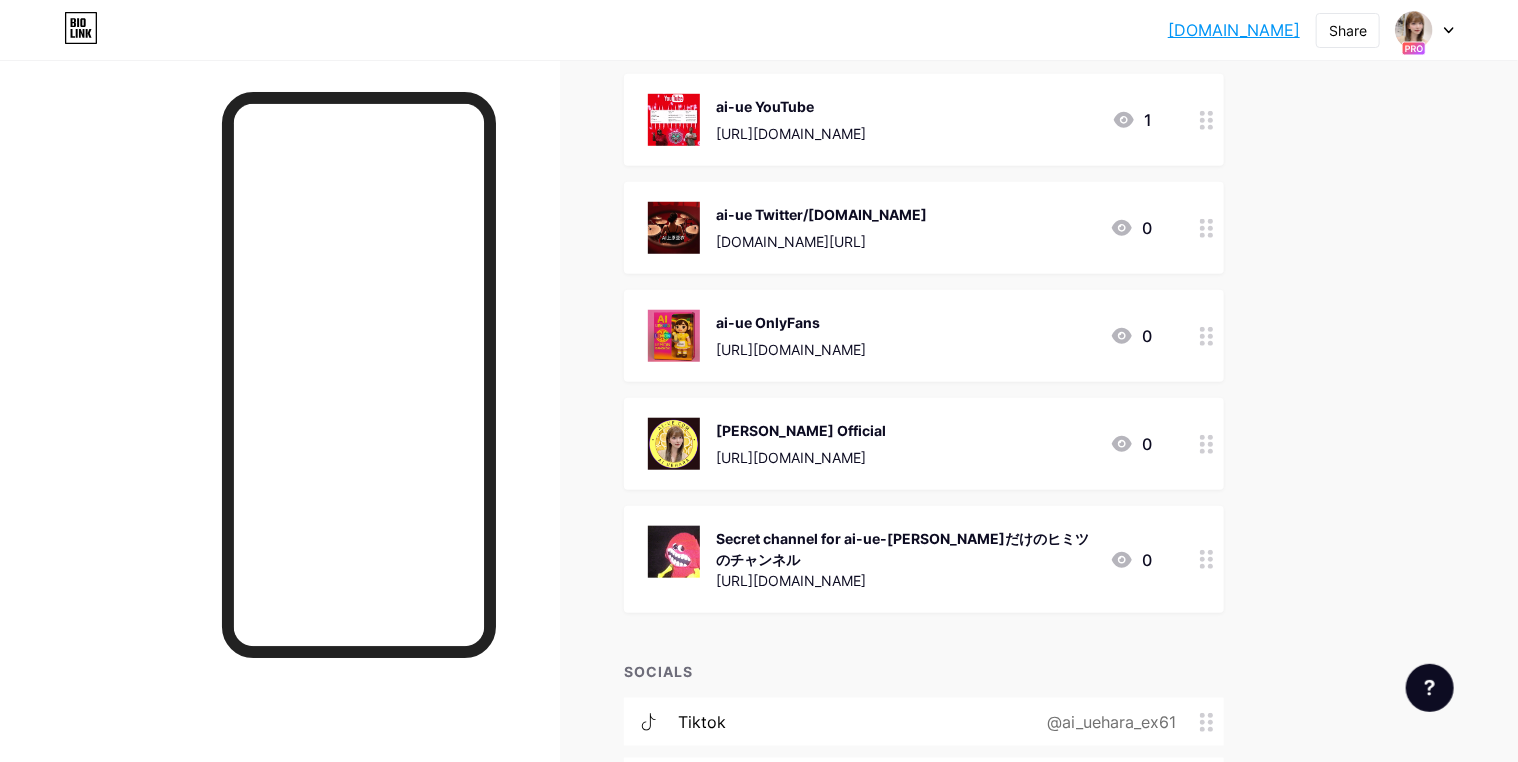 scroll, scrollTop: 0, scrollLeft: 0, axis: both 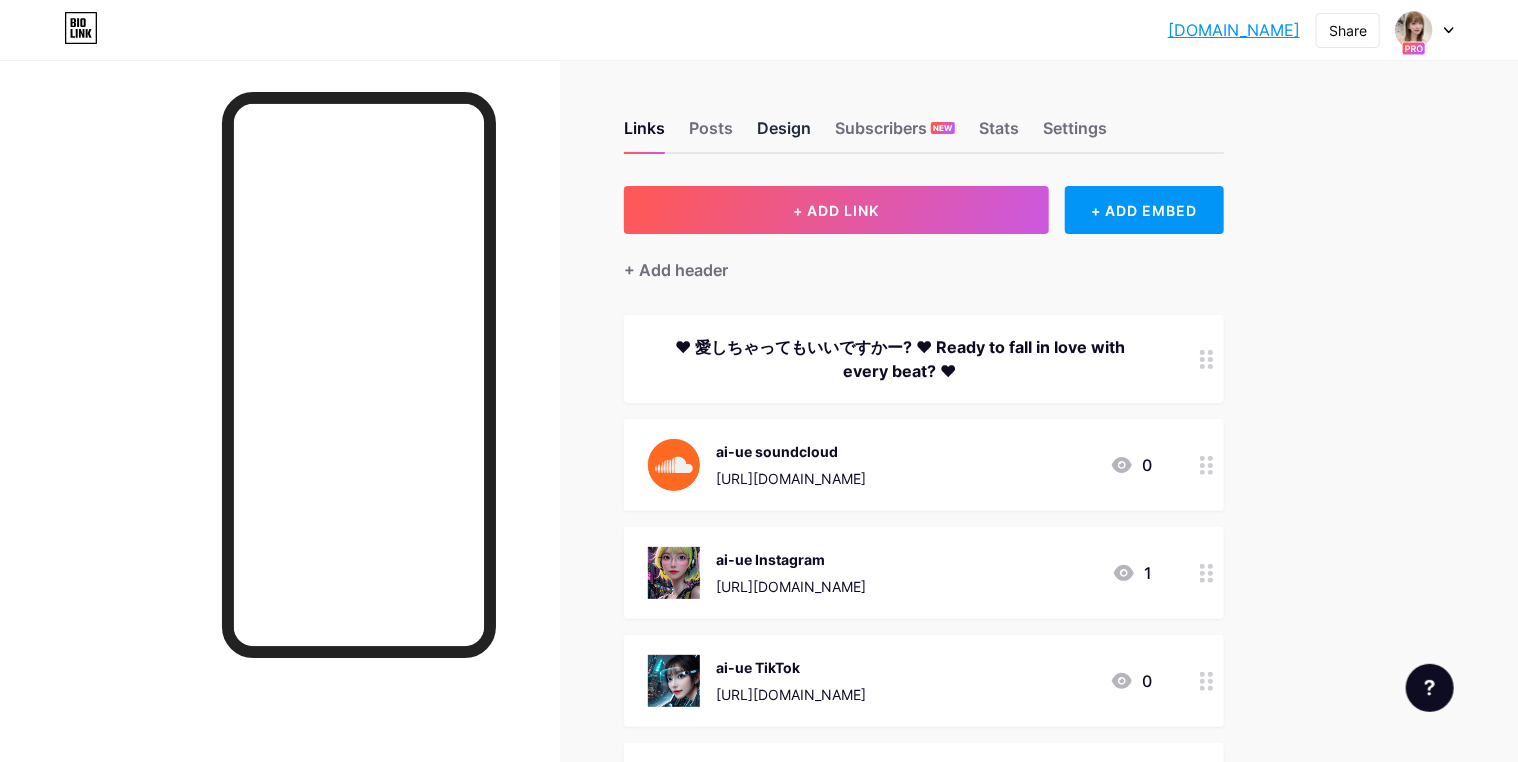 click on "Design" at bounding box center (784, 134) 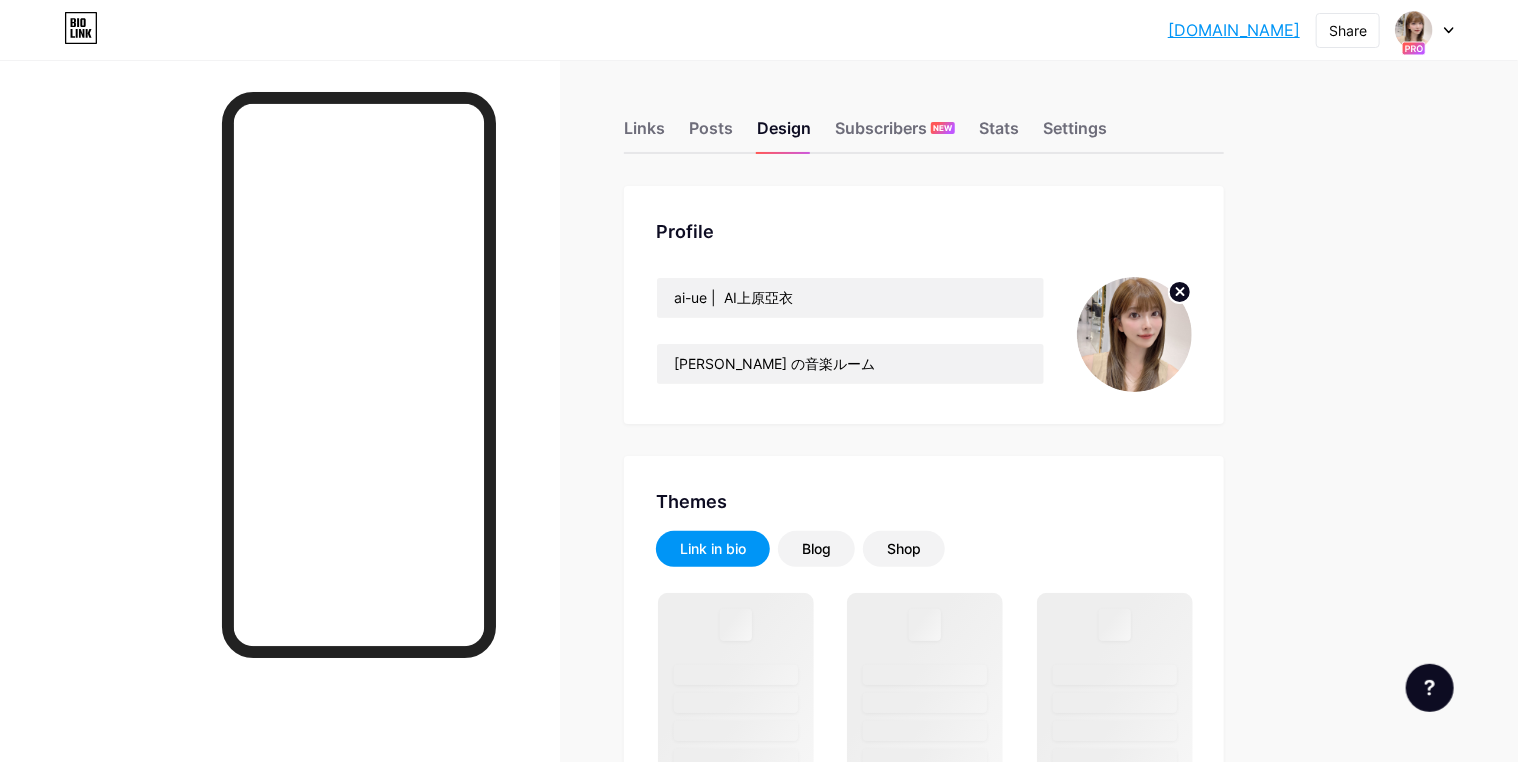 click at bounding box center (1134, 334) 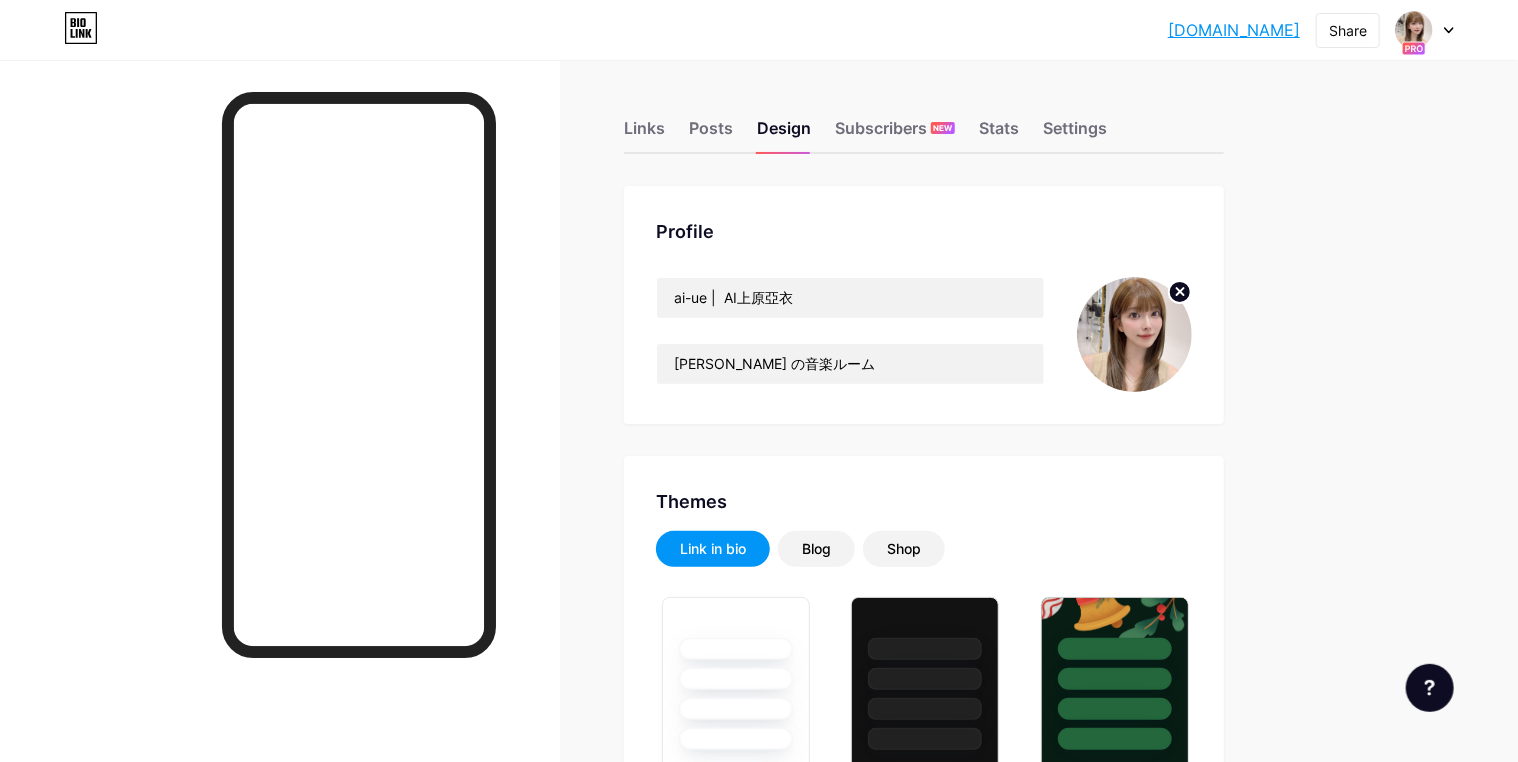 type on "#febc01" 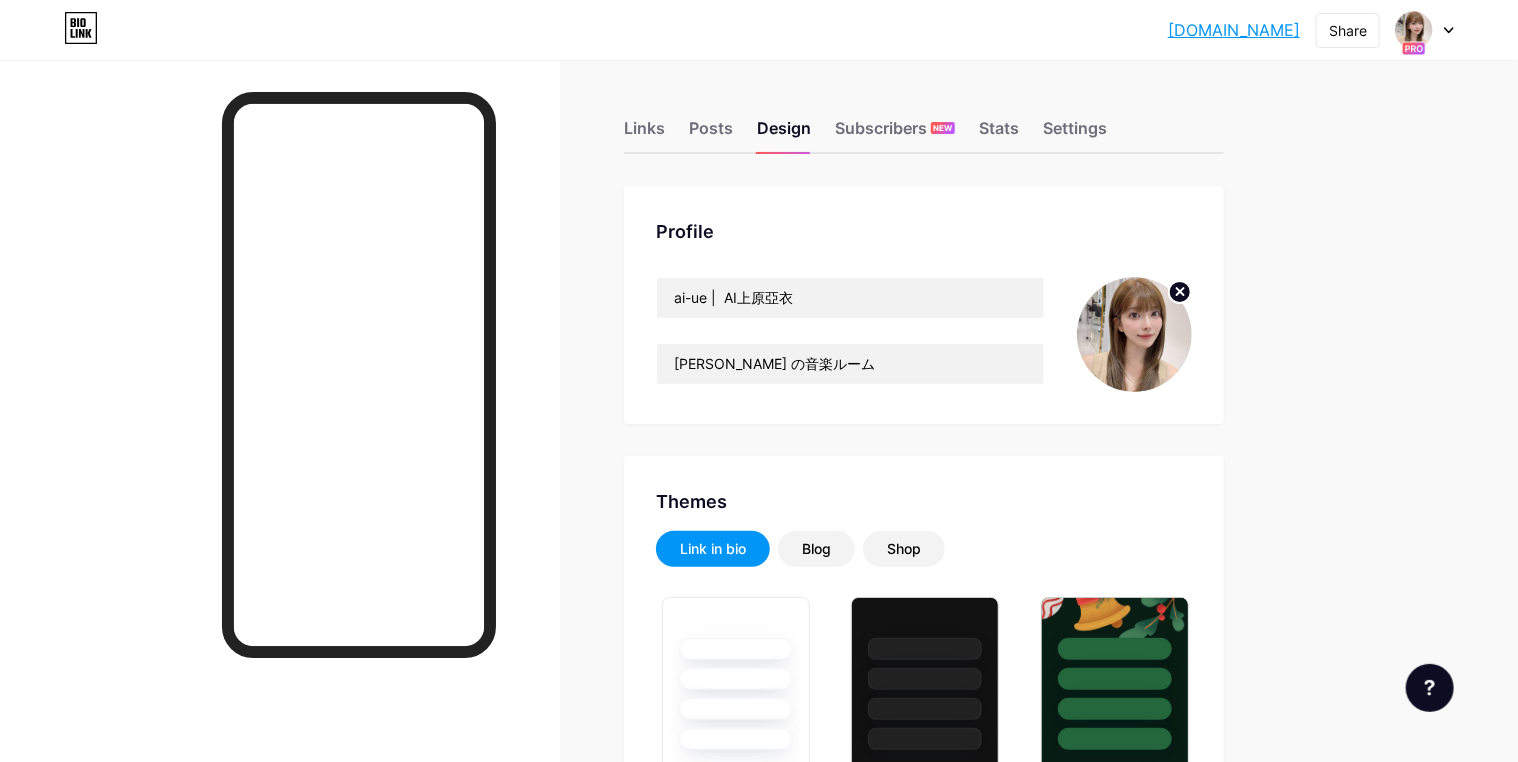 type on "#000000" 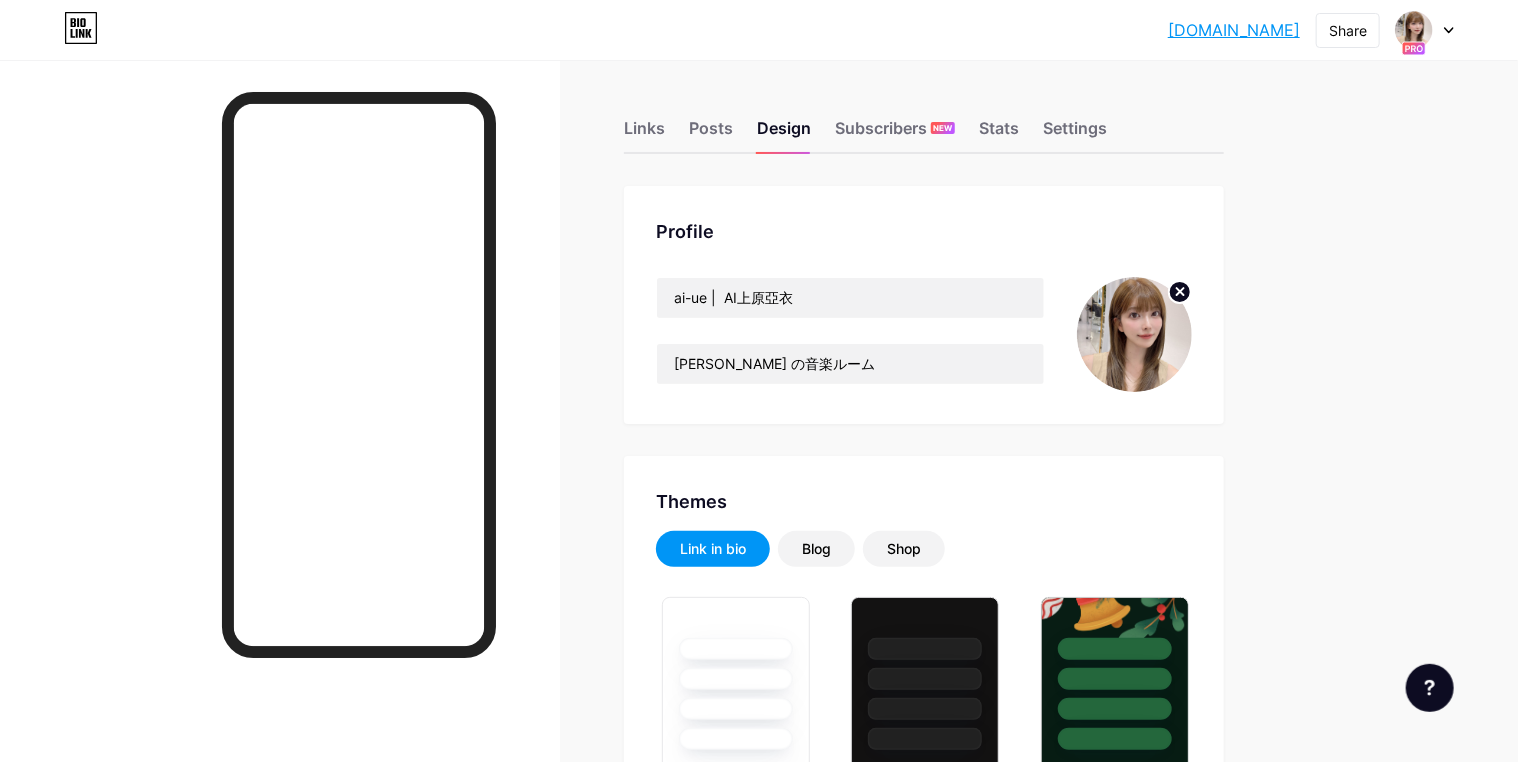 click 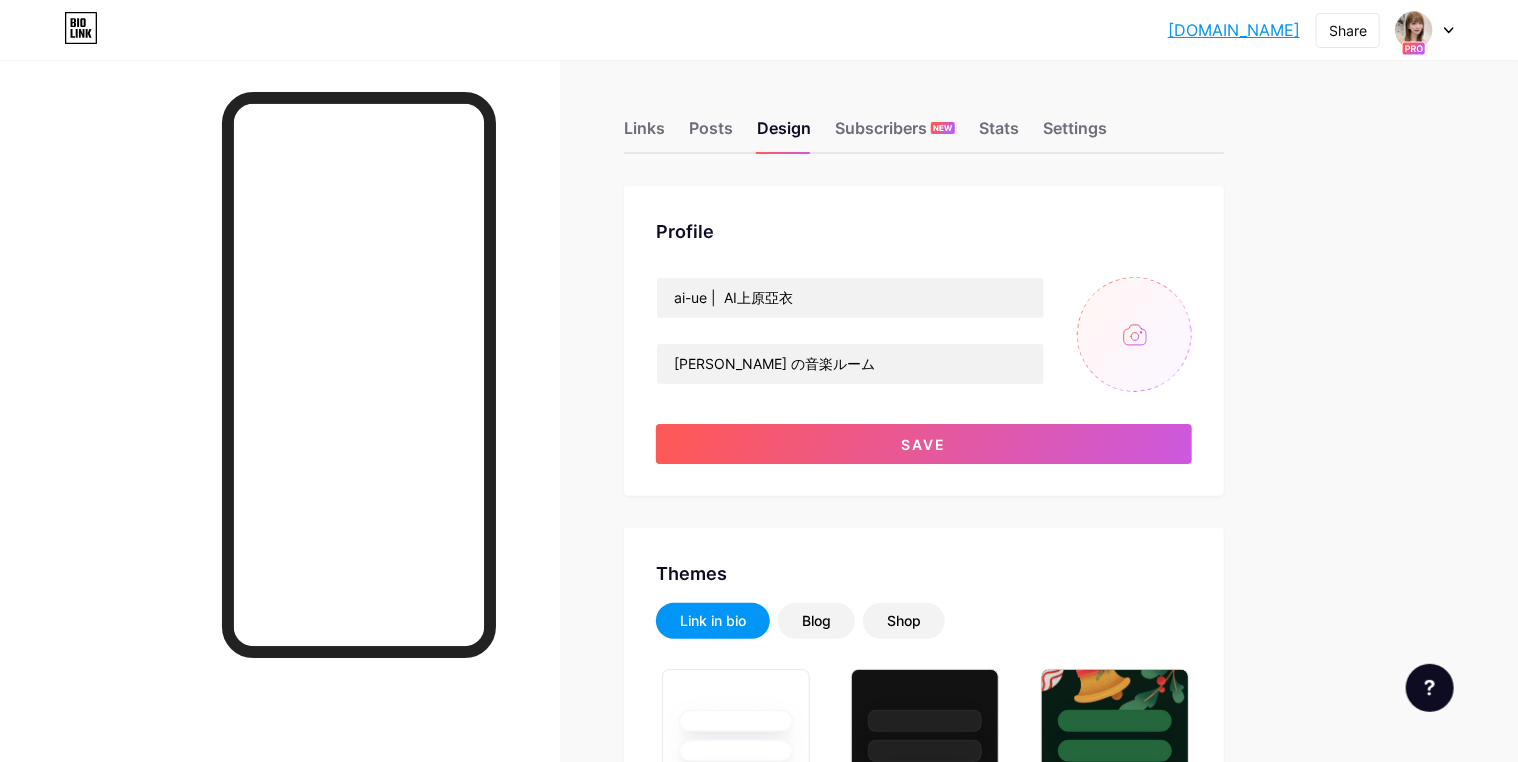 click at bounding box center (1134, 334) 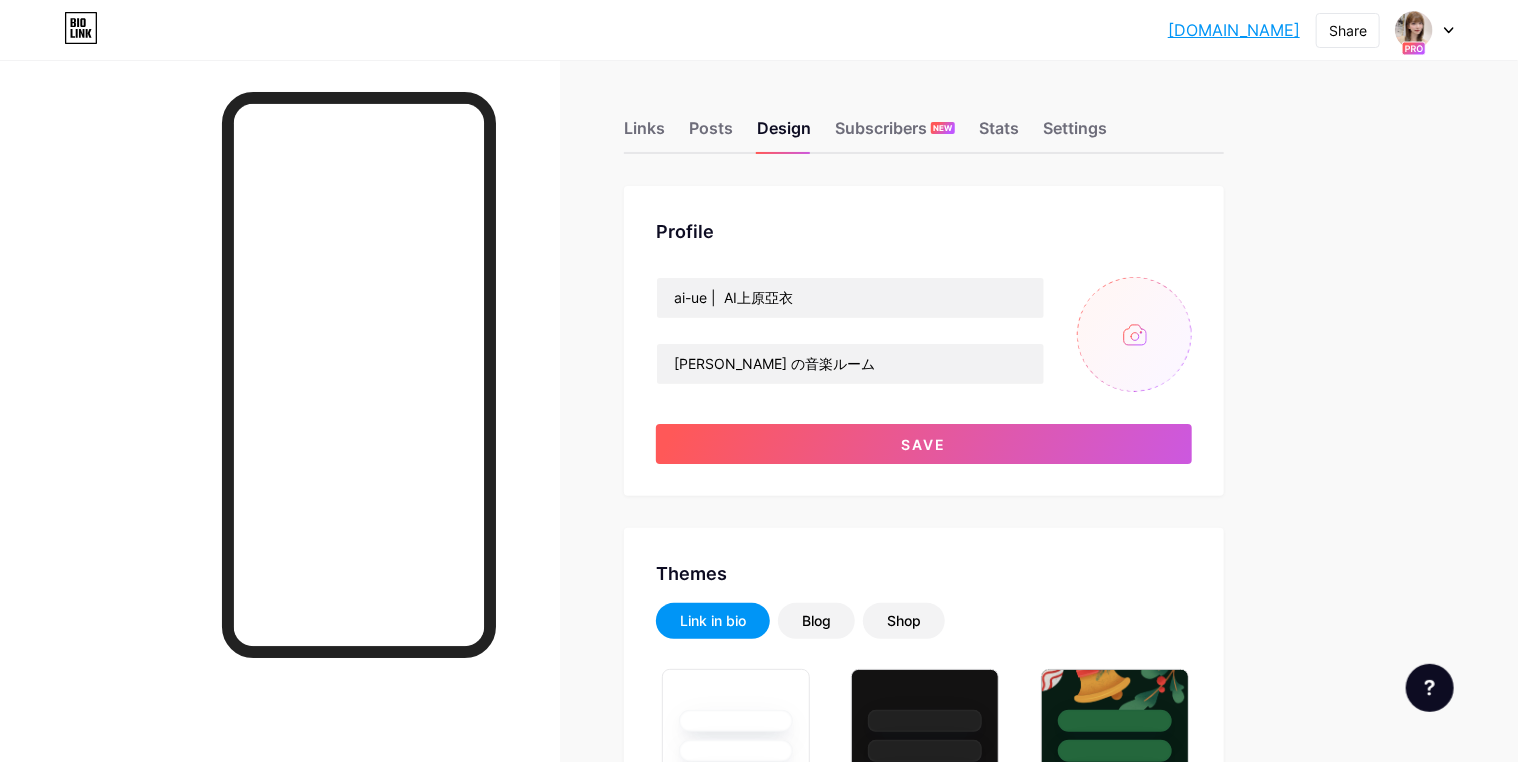 type on "C:\fakepath\aiuehara2.png" 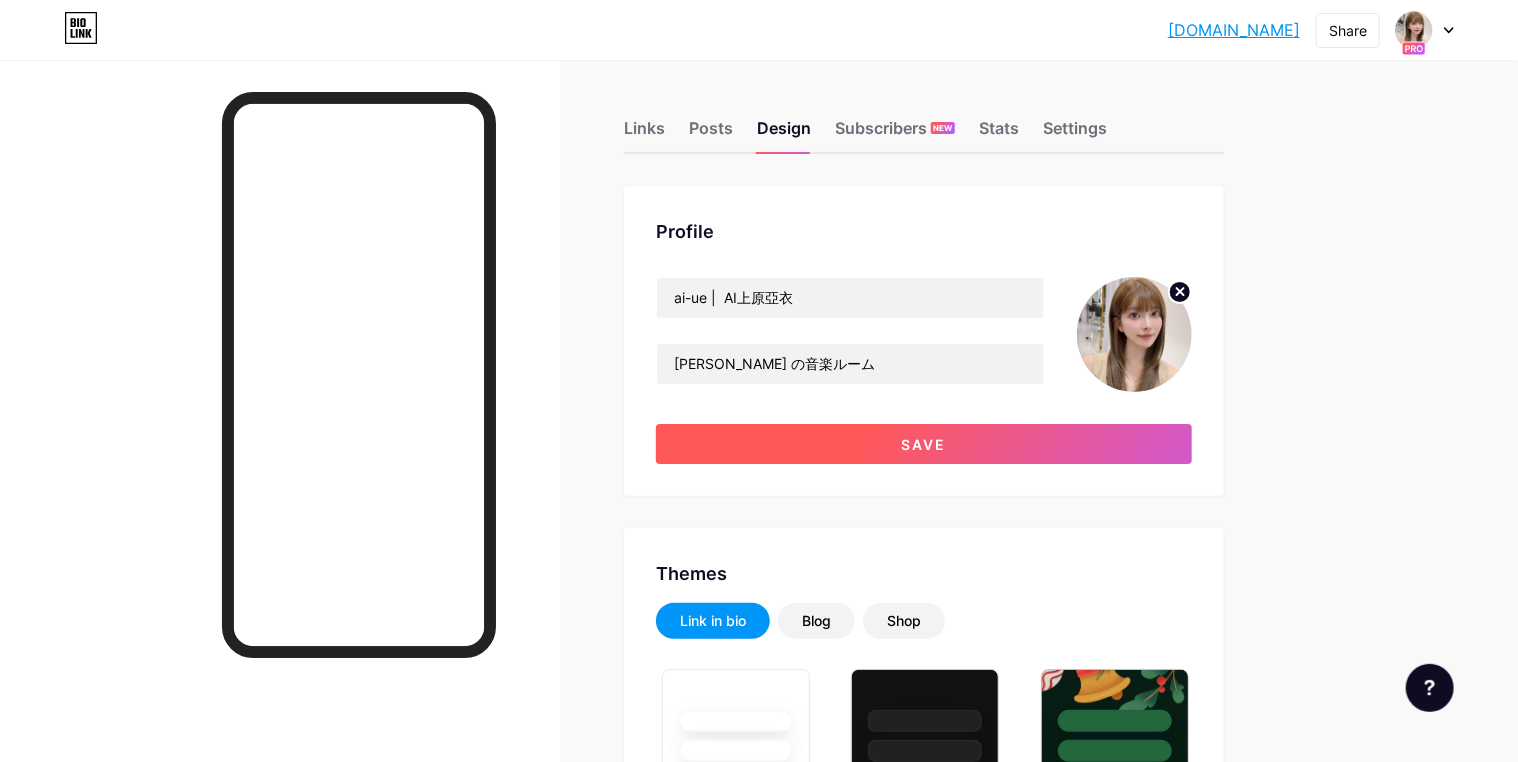 click on "Save" at bounding box center (924, 444) 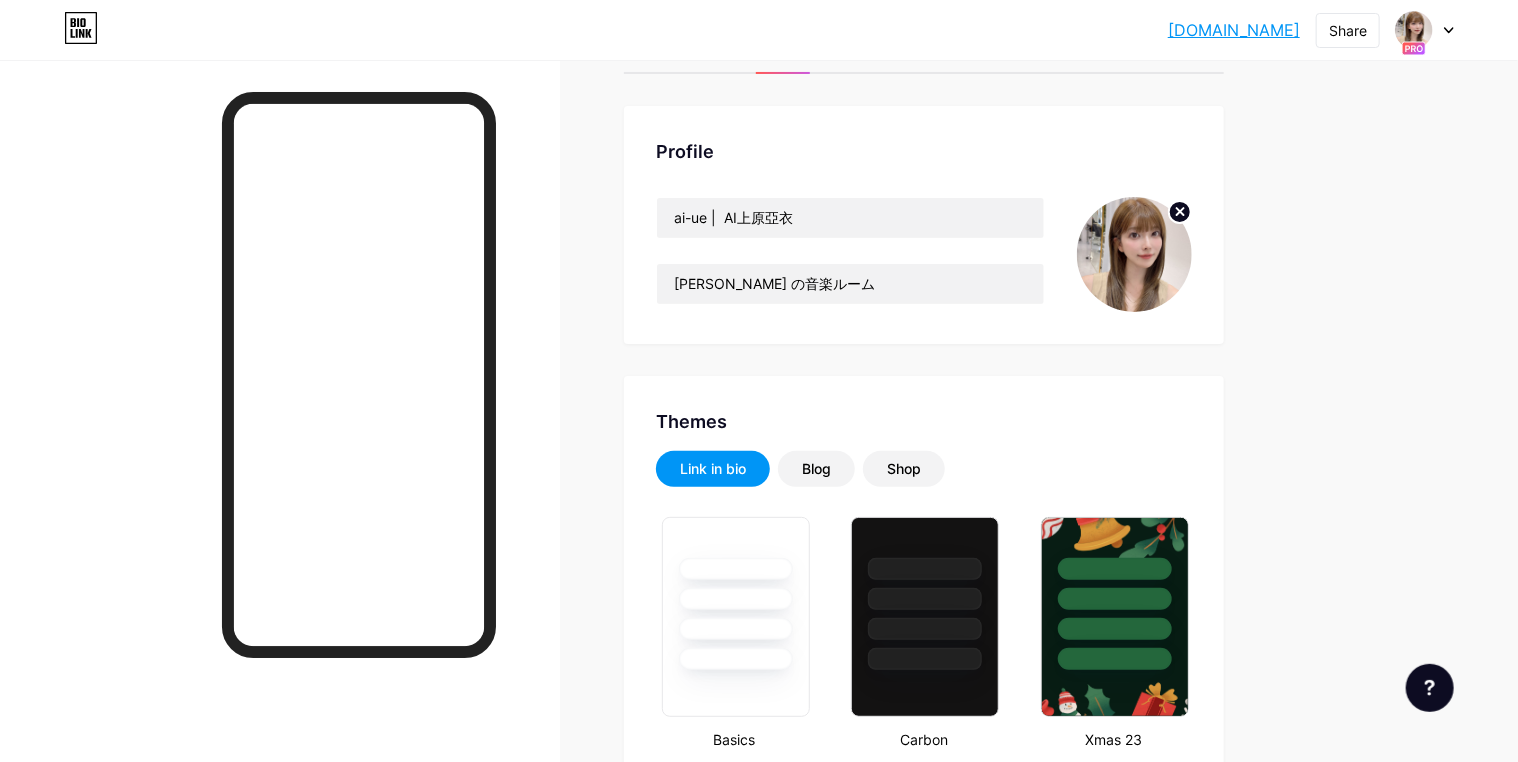 scroll, scrollTop: 0, scrollLeft: 0, axis: both 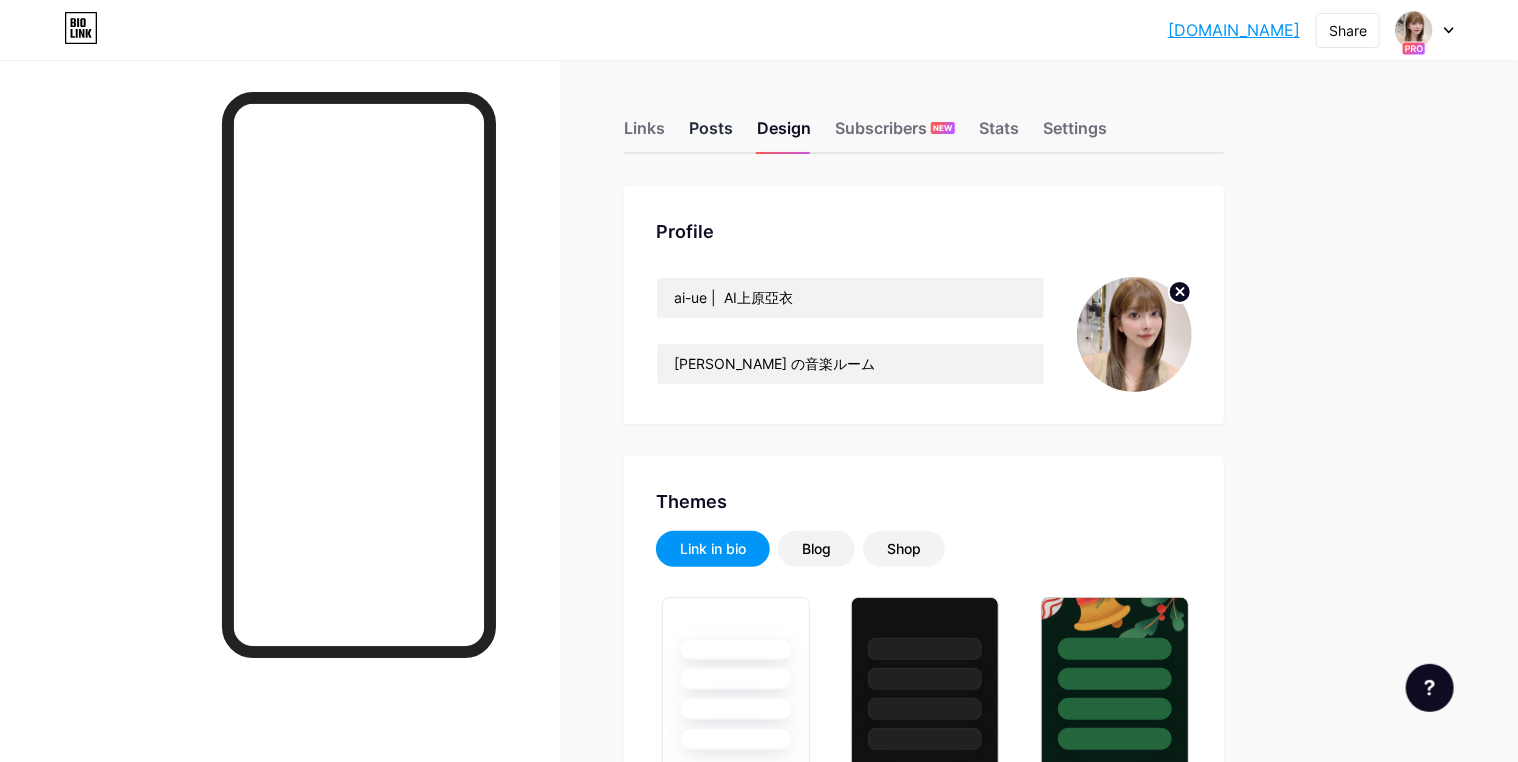 click on "Posts" at bounding box center [711, 134] 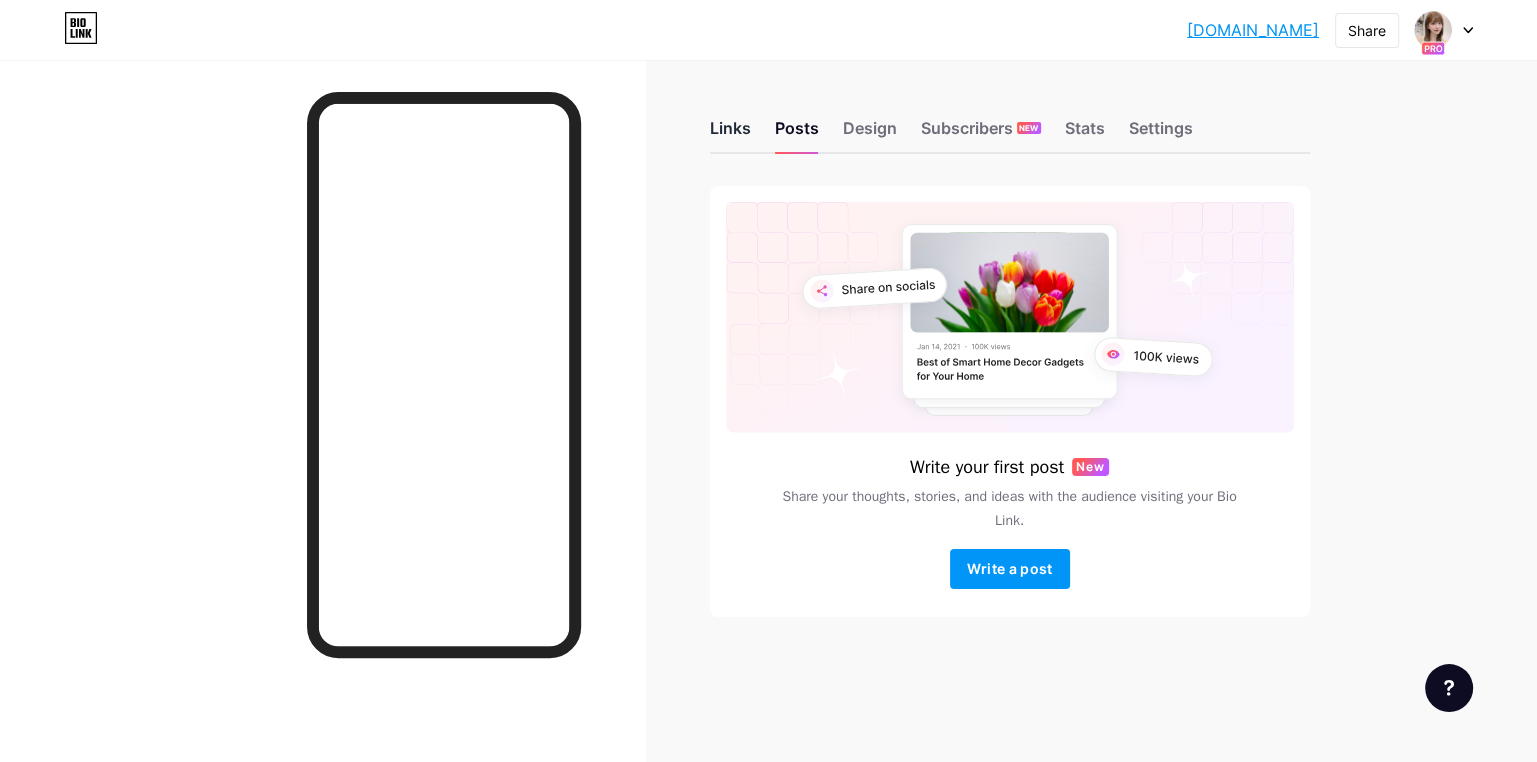 click on "Links" at bounding box center [730, 134] 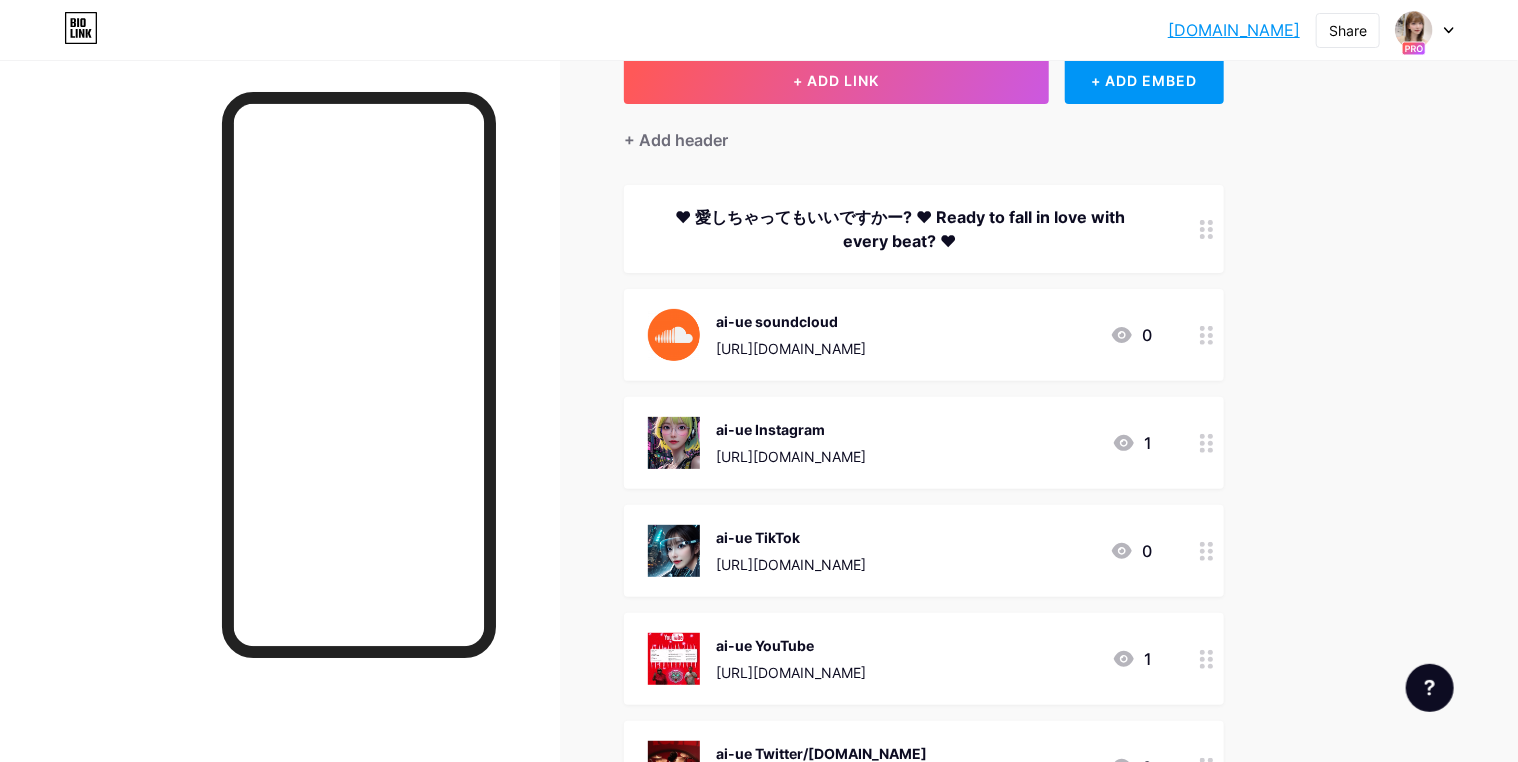 scroll, scrollTop: 0, scrollLeft: 0, axis: both 